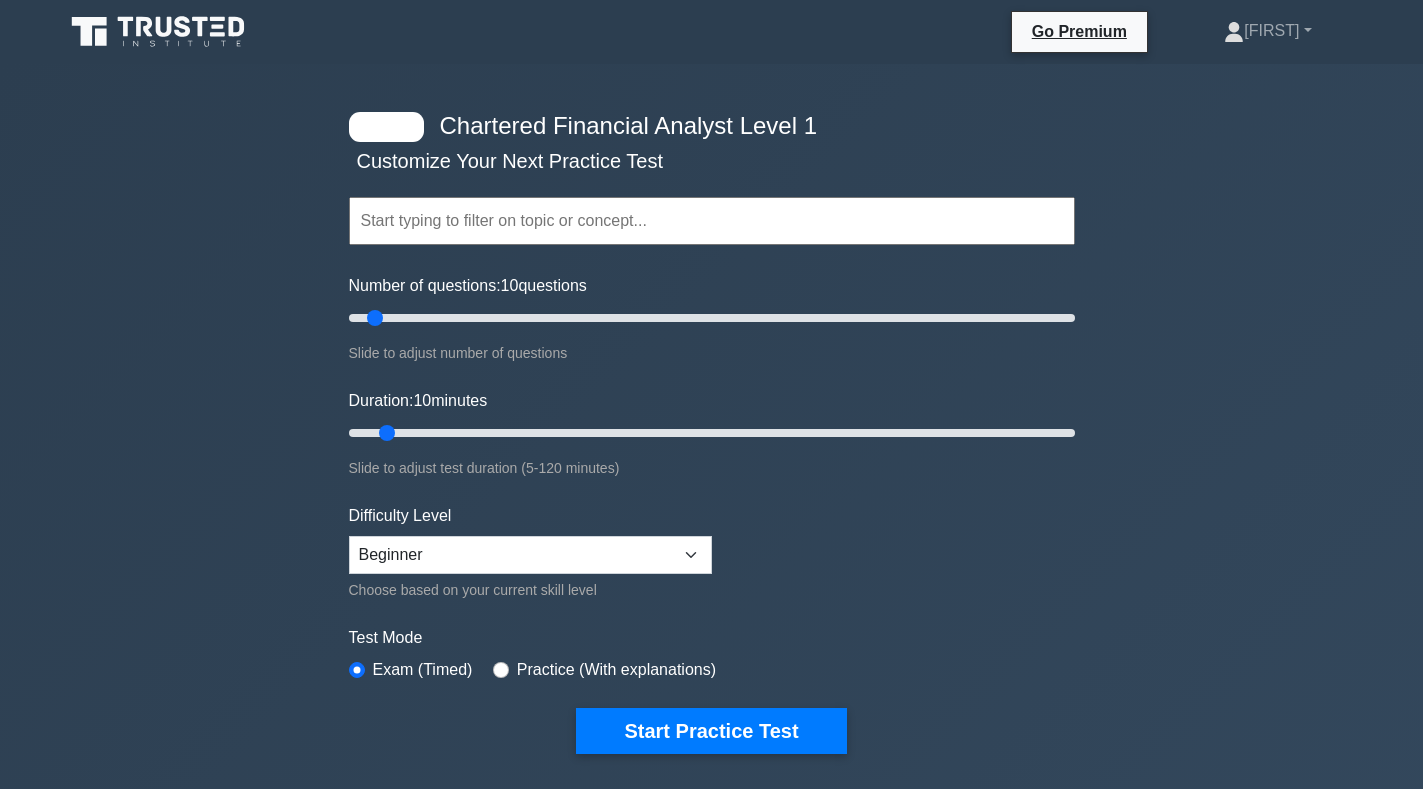 scroll, scrollTop: 0, scrollLeft: 0, axis: both 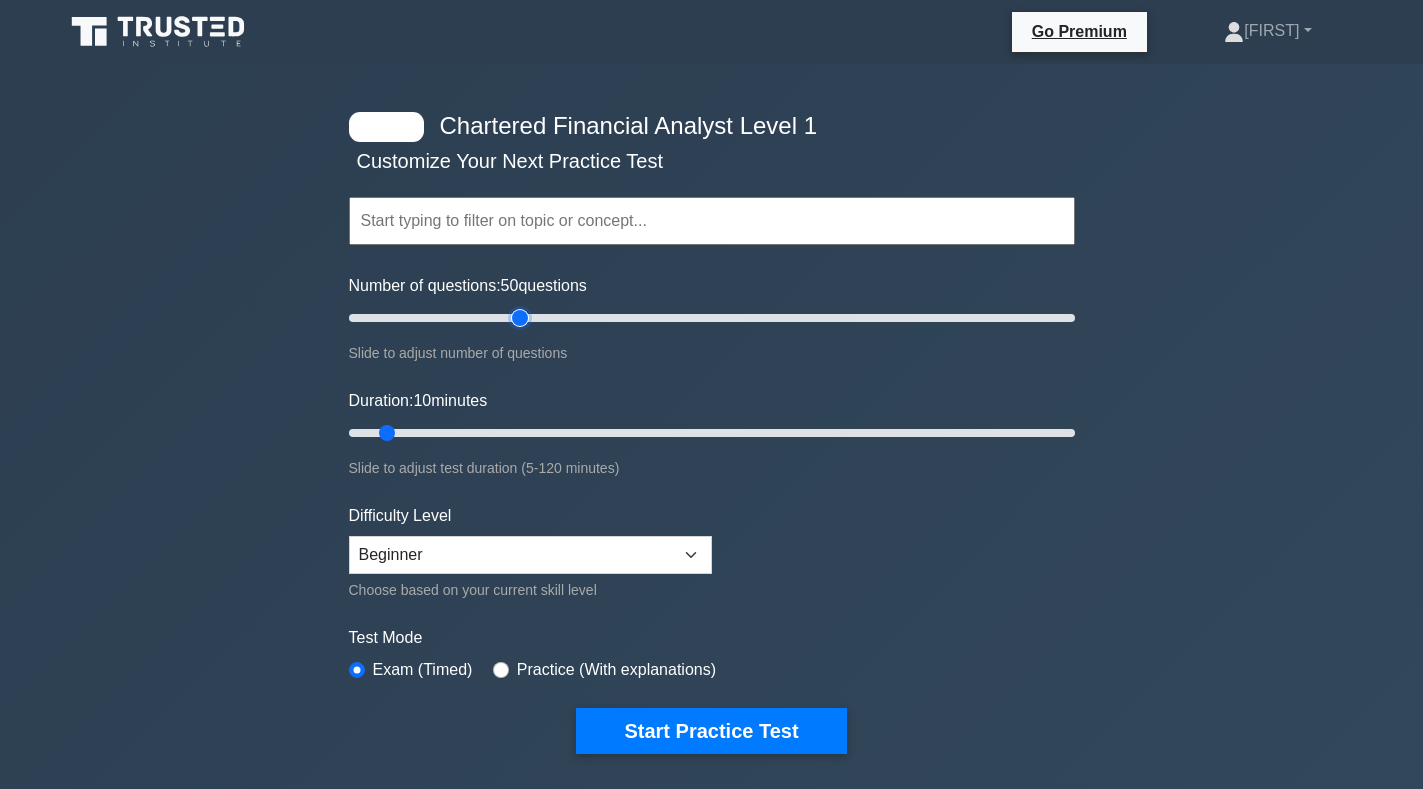 drag, startPoint x: 375, startPoint y: 312, endPoint x: 517, endPoint y: 315, distance: 142.0317 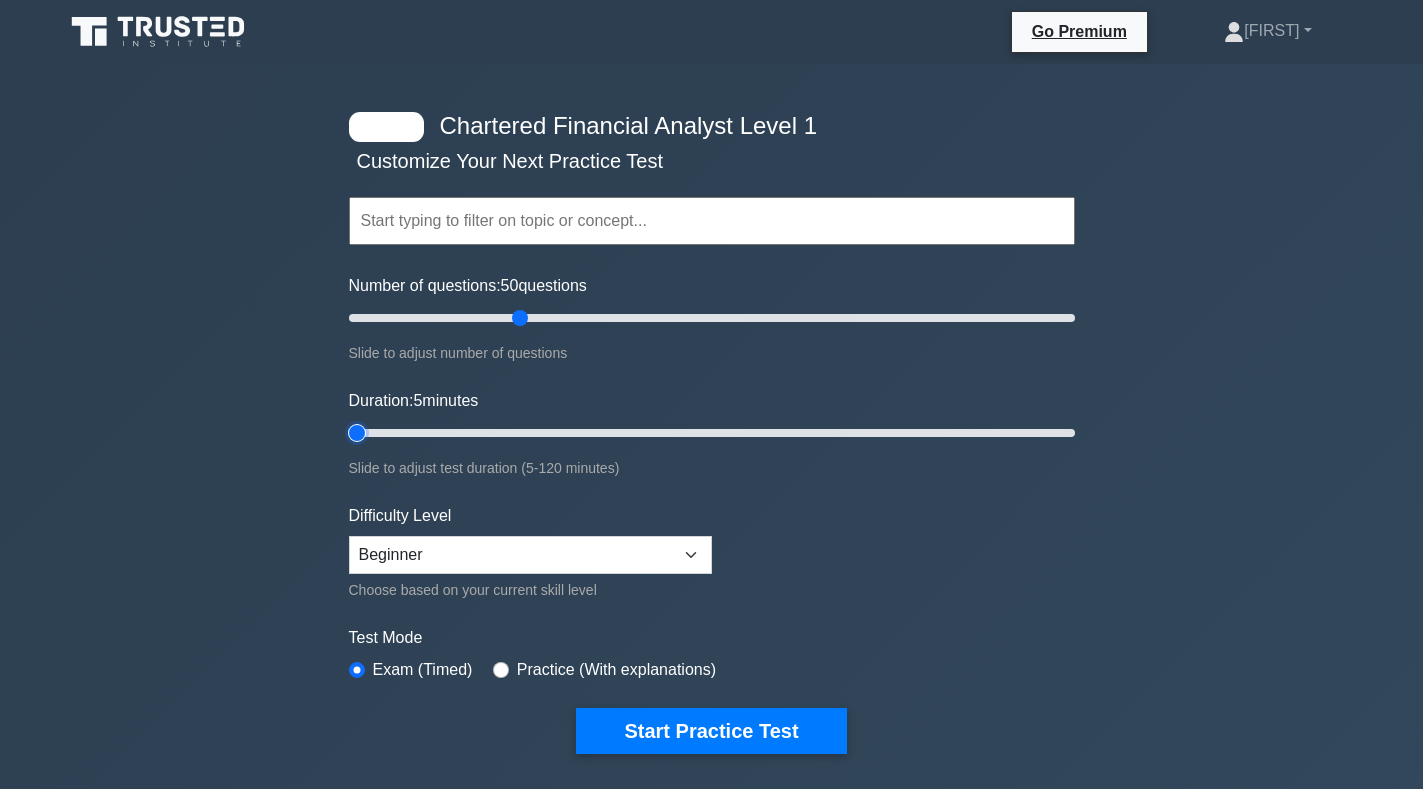 drag, startPoint x: 385, startPoint y: 432, endPoint x: 325, endPoint y: 433, distance: 60.00833 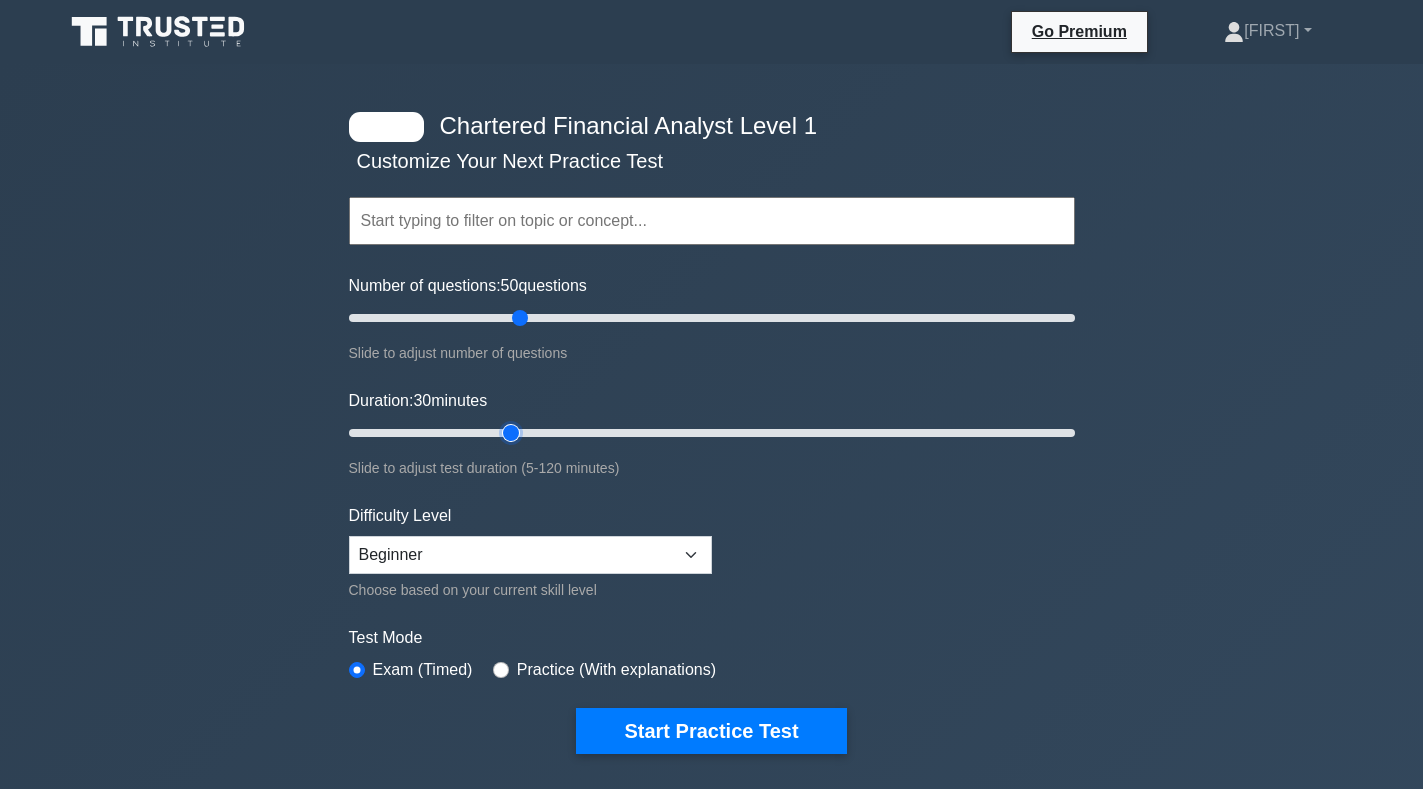 drag, startPoint x: 359, startPoint y: 432, endPoint x: 501, endPoint y: 438, distance: 142.12671 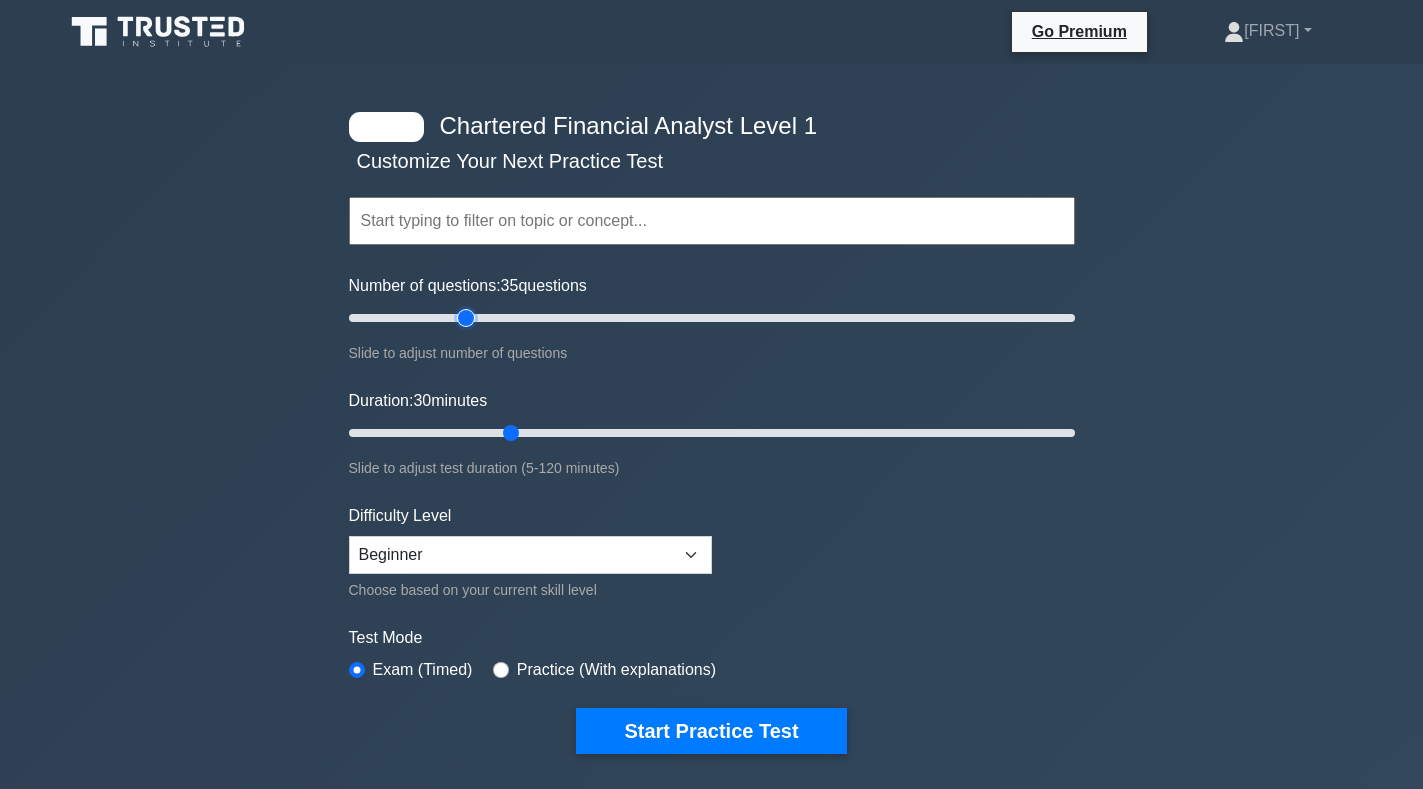 drag, startPoint x: 520, startPoint y: 317, endPoint x: 469, endPoint y: 324, distance: 51.47815 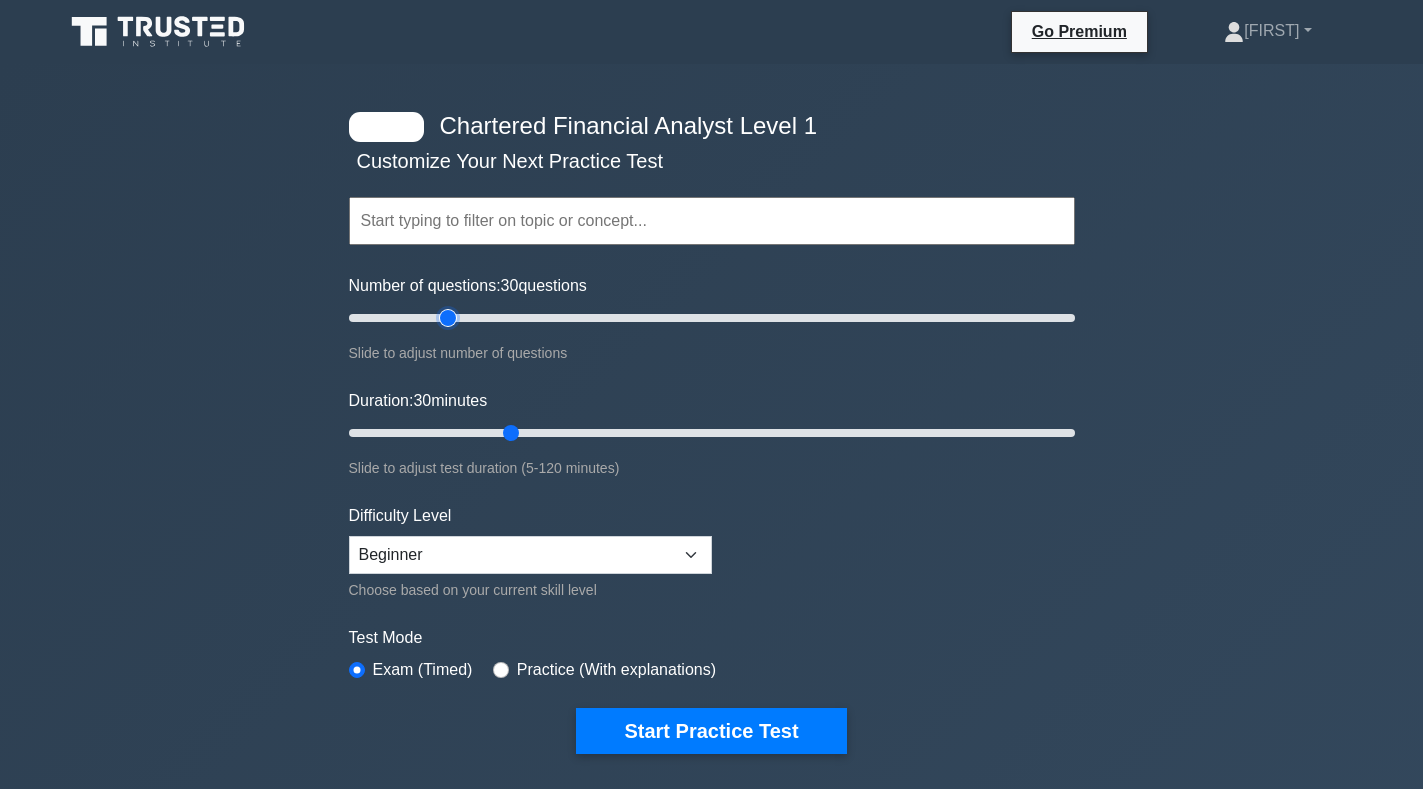 drag, startPoint x: 469, startPoint y: 320, endPoint x: 442, endPoint y: 322, distance: 27.073973 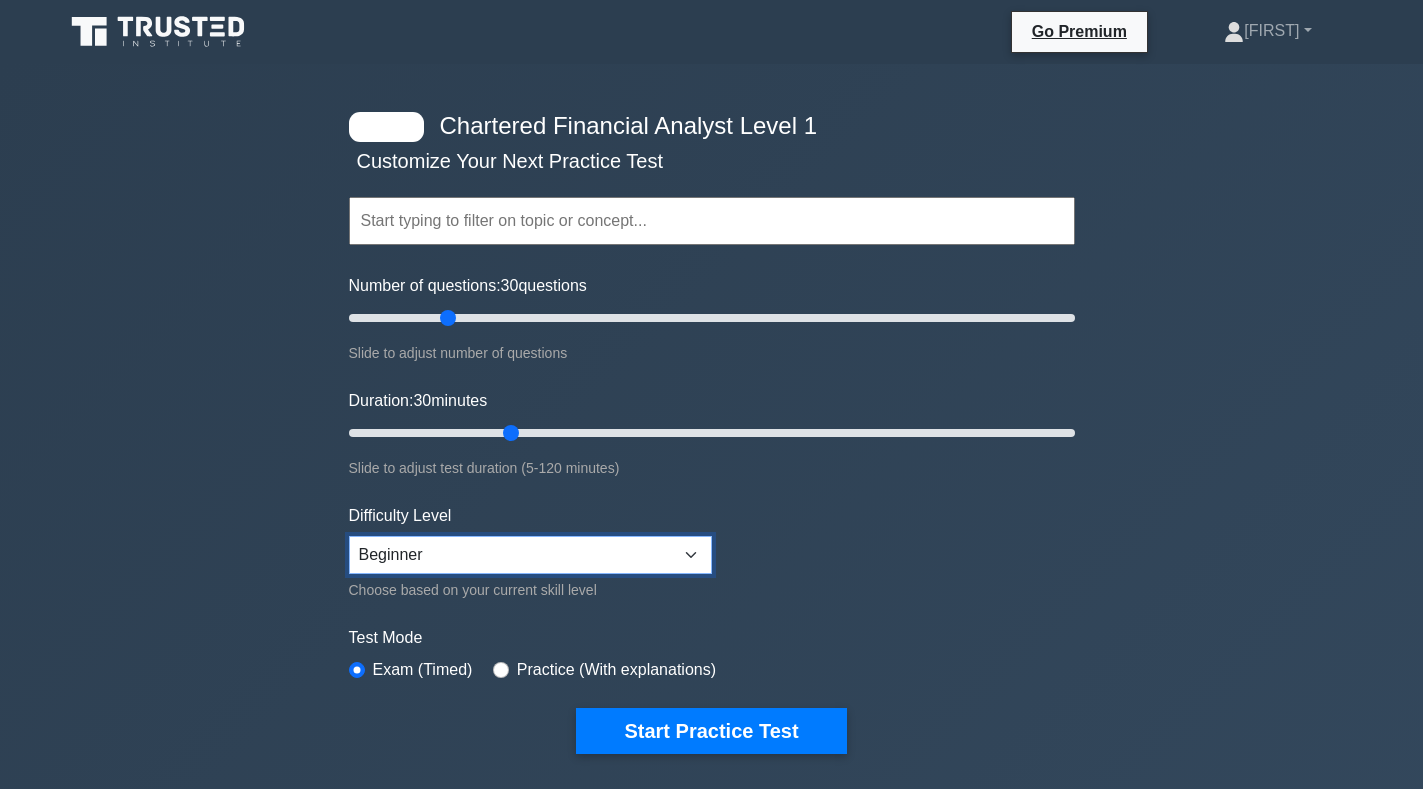 click on "Beginner
Intermediate
Expert" at bounding box center [530, 555] 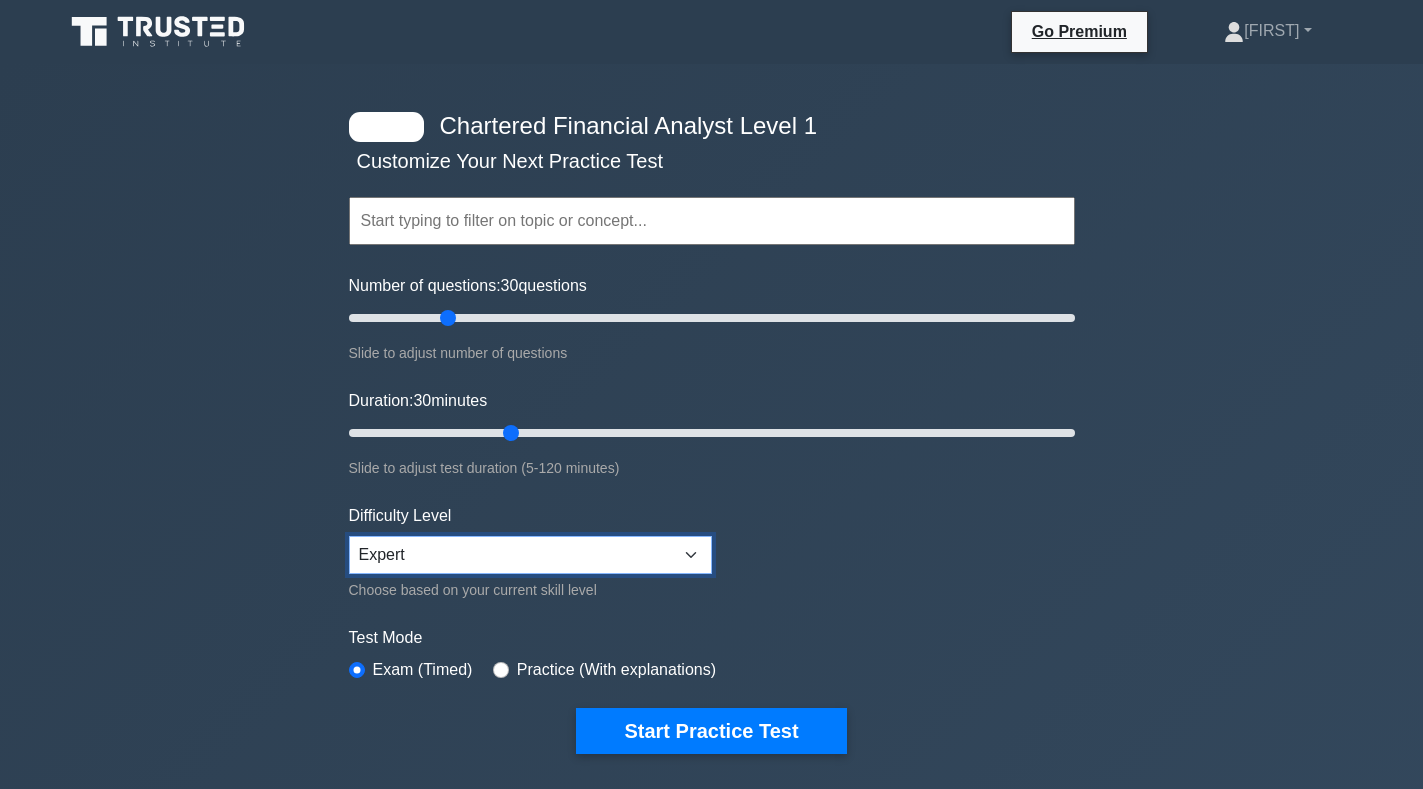 click on "Beginner
Intermediate
Expert" at bounding box center (530, 555) 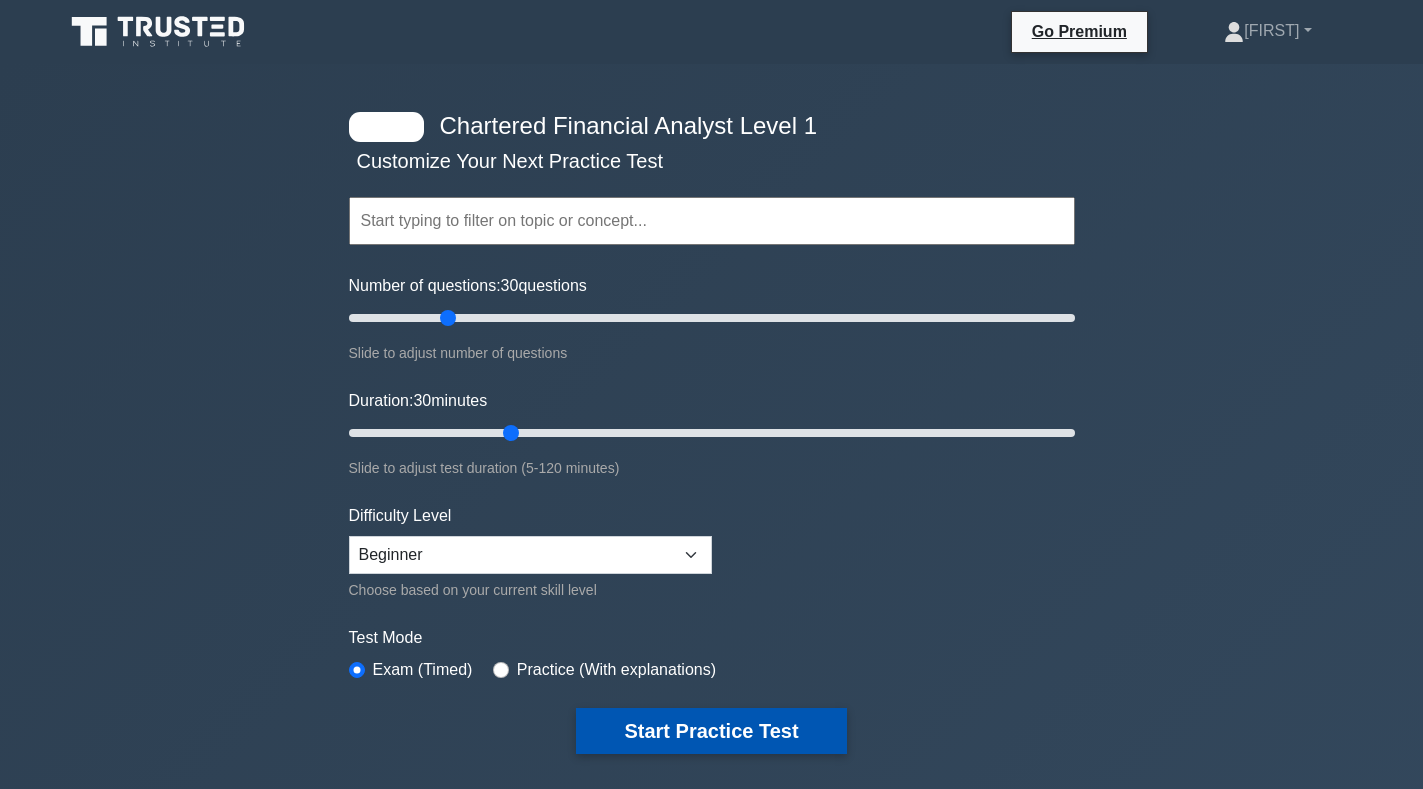 click on "Start Practice Test" at bounding box center (711, 731) 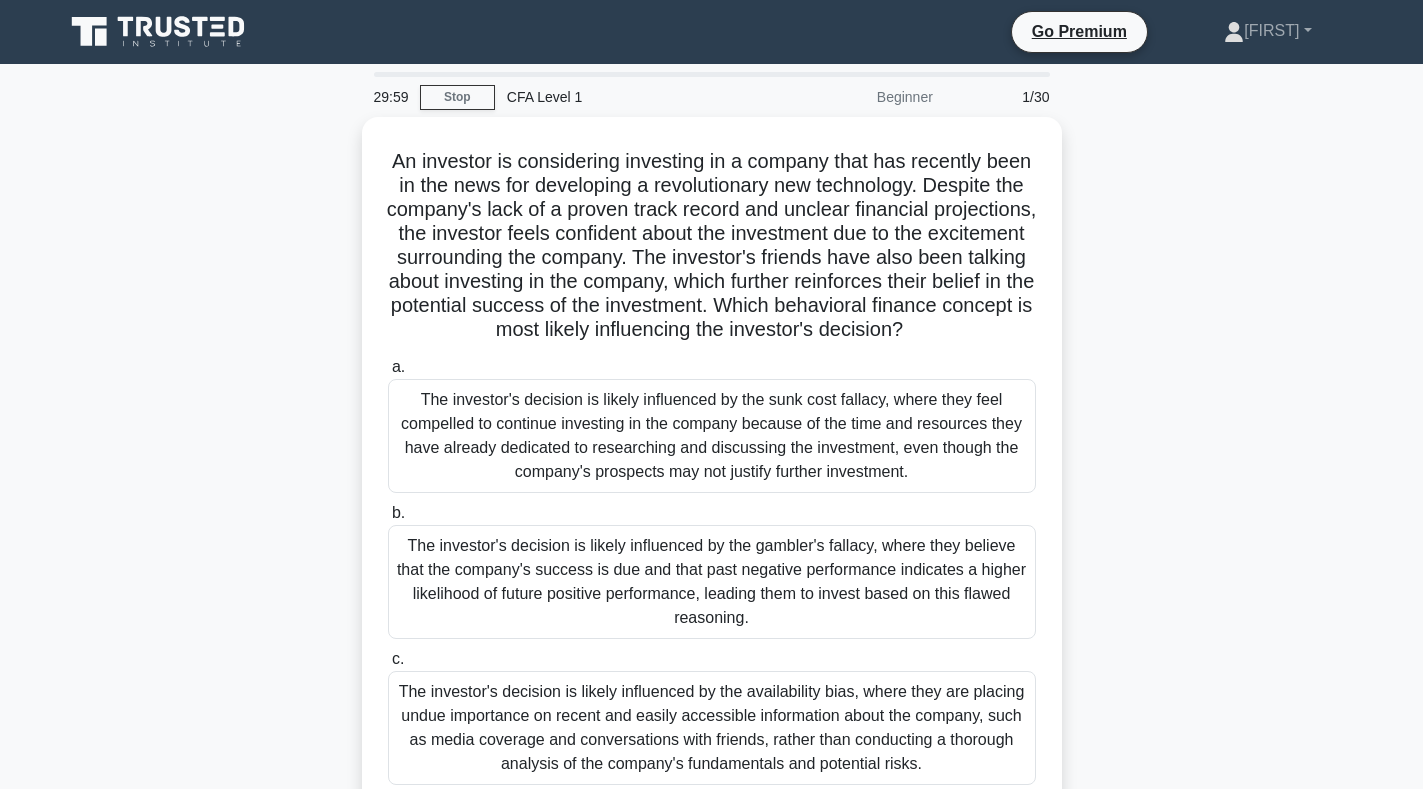 scroll, scrollTop: 0, scrollLeft: 0, axis: both 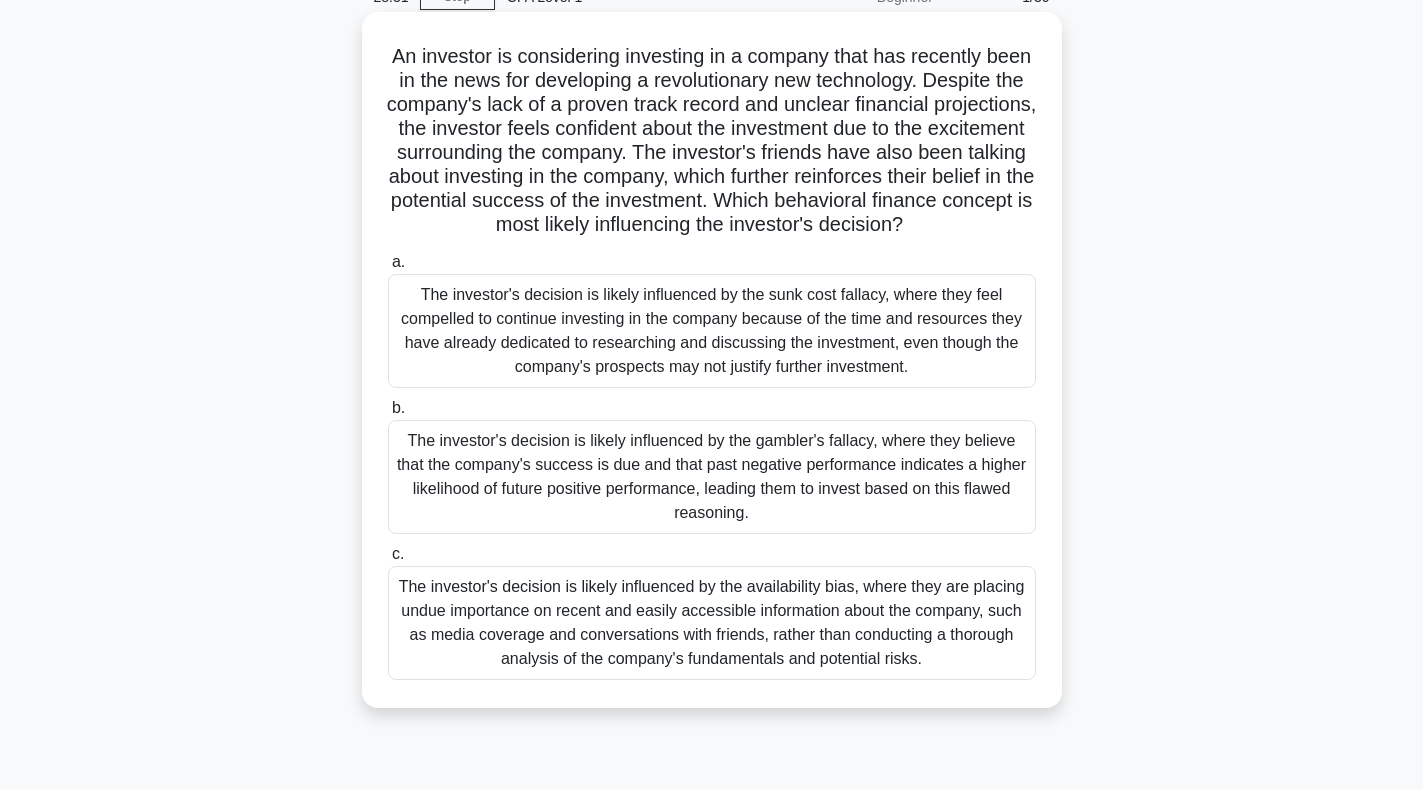 click on "The investor's decision is likely influenced by the availability bias, where they are placing undue importance on recent and easily accessible information about the company, such as media coverage and conversations with friends, rather than conducting a thorough analysis of the company's fundamentals and potential risks." at bounding box center (712, 623) 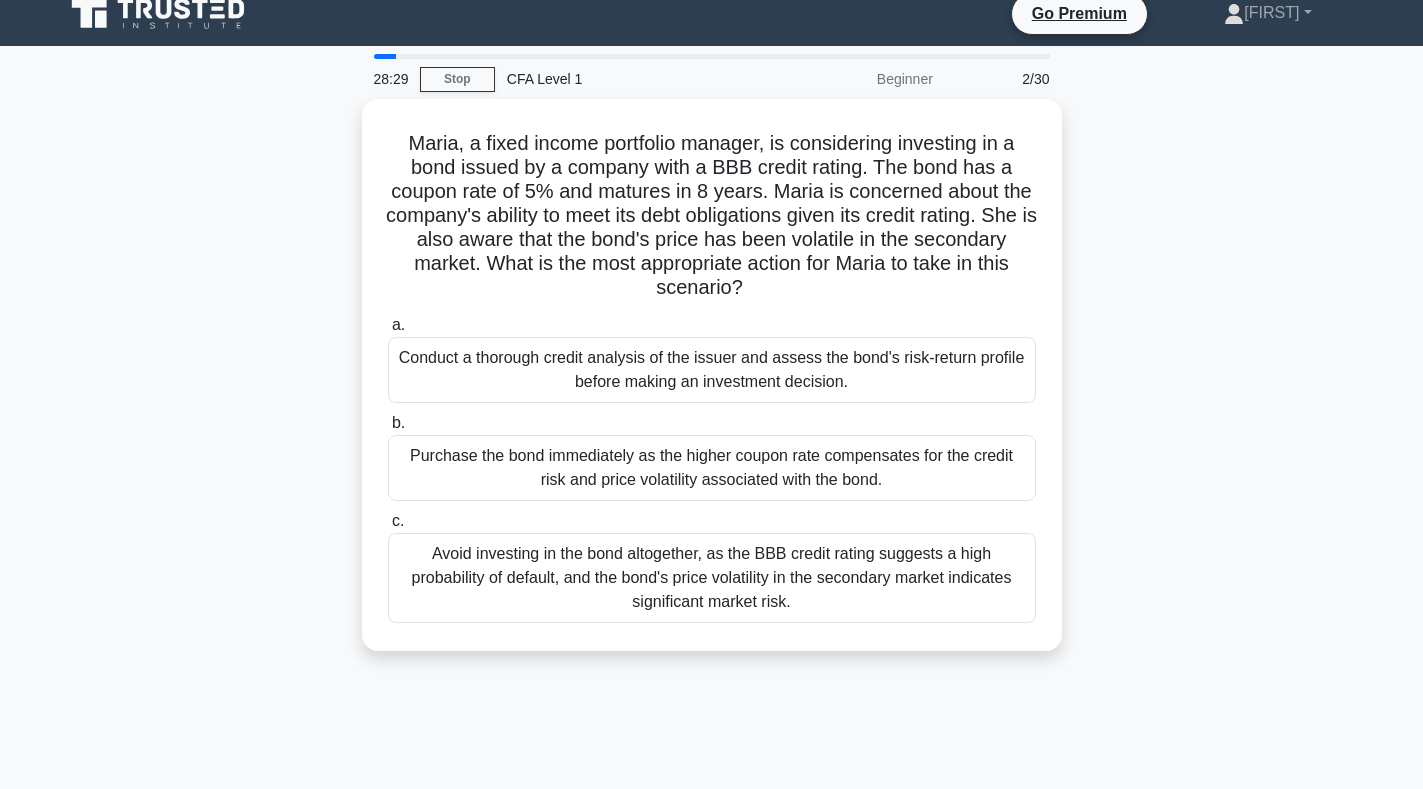 scroll, scrollTop: 0, scrollLeft: 0, axis: both 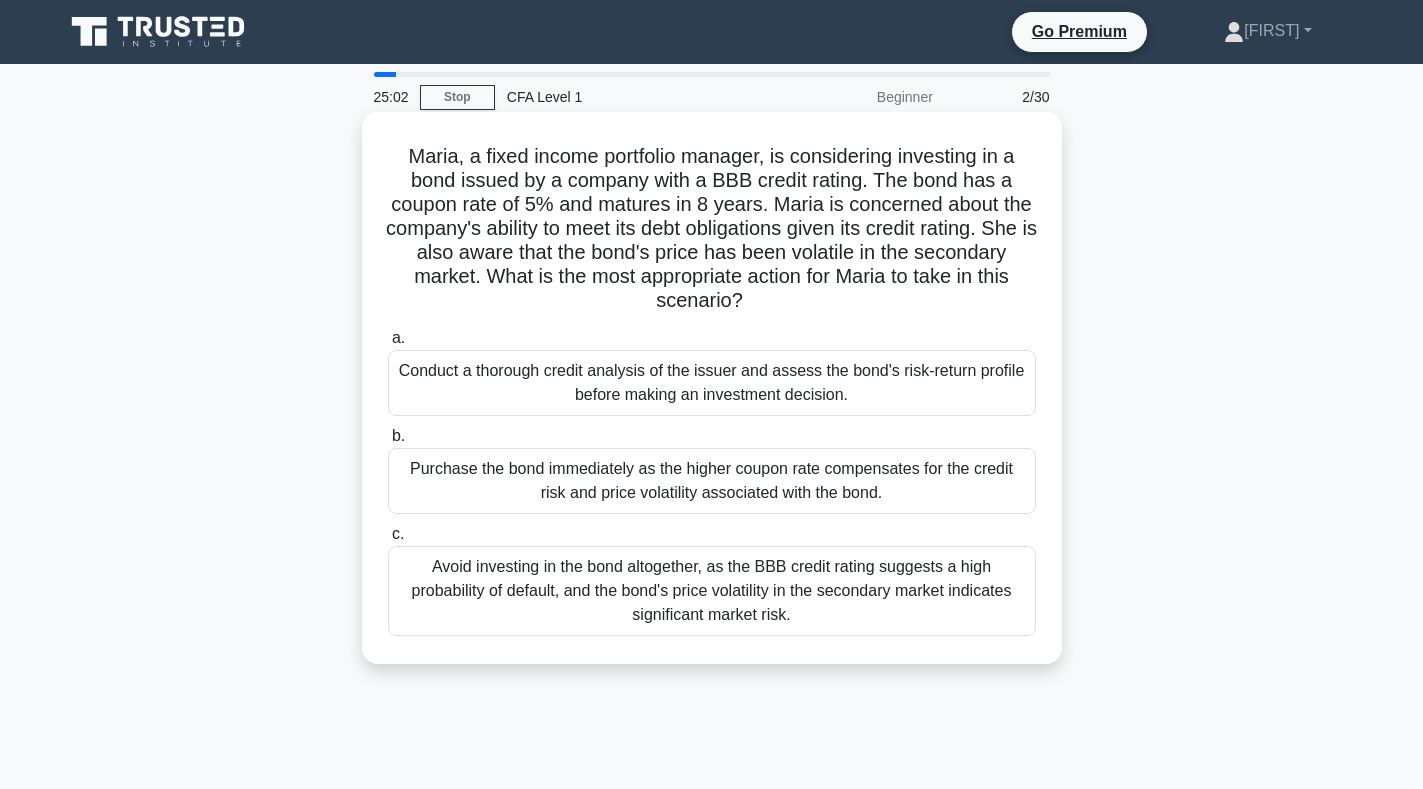 click on "Avoid investing in the bond altogether, as the BBB credit rating suggests a high probability of default, and the bond's price volatility in the secondary market indicates significant market risk." at bounding box center [712, 591] 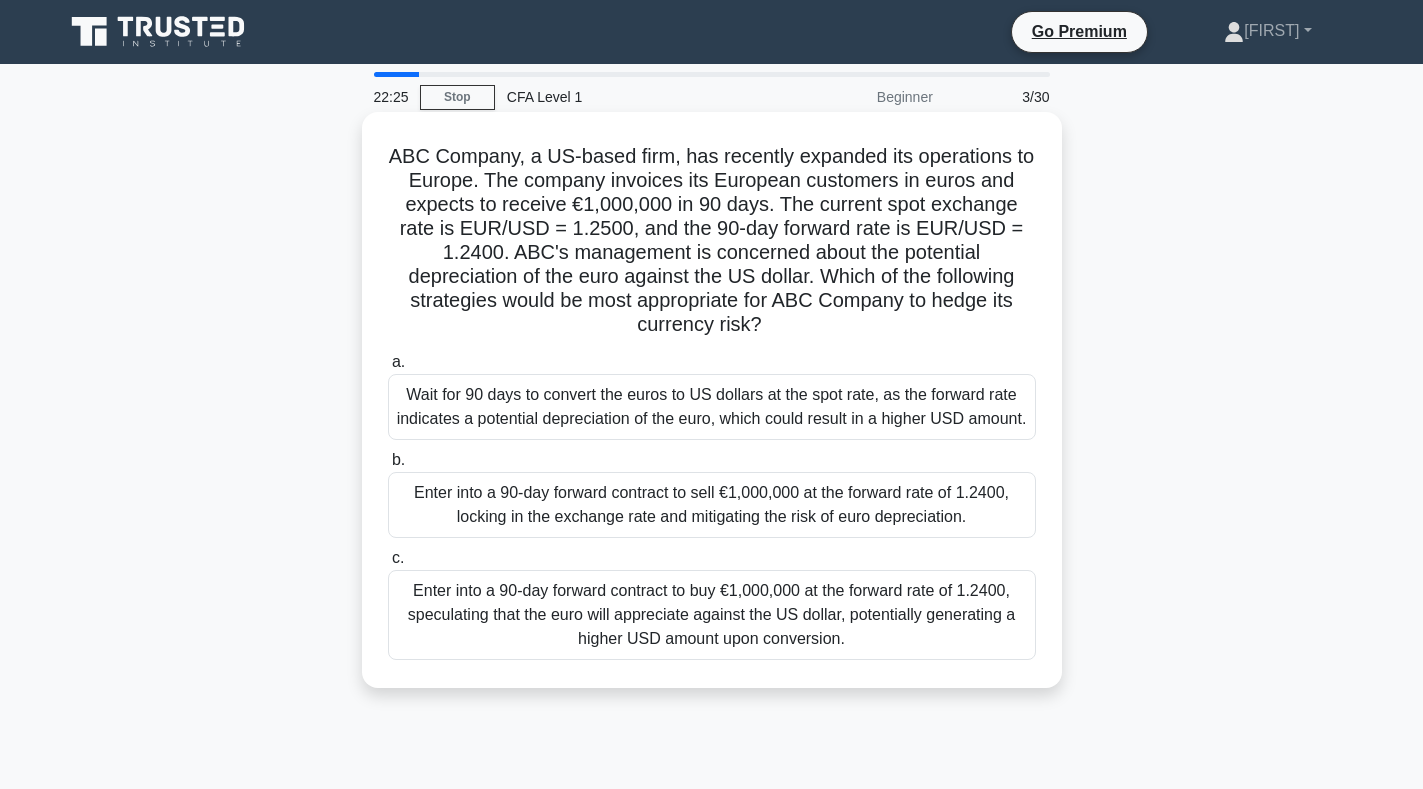 click on "a.
Wait for 90 days to convert the euros to US dollars at the spot rate, as the forward rate indicates a potential depreciation of the euro, which could result in a higher USD amount." at bounding box center [712, 395] 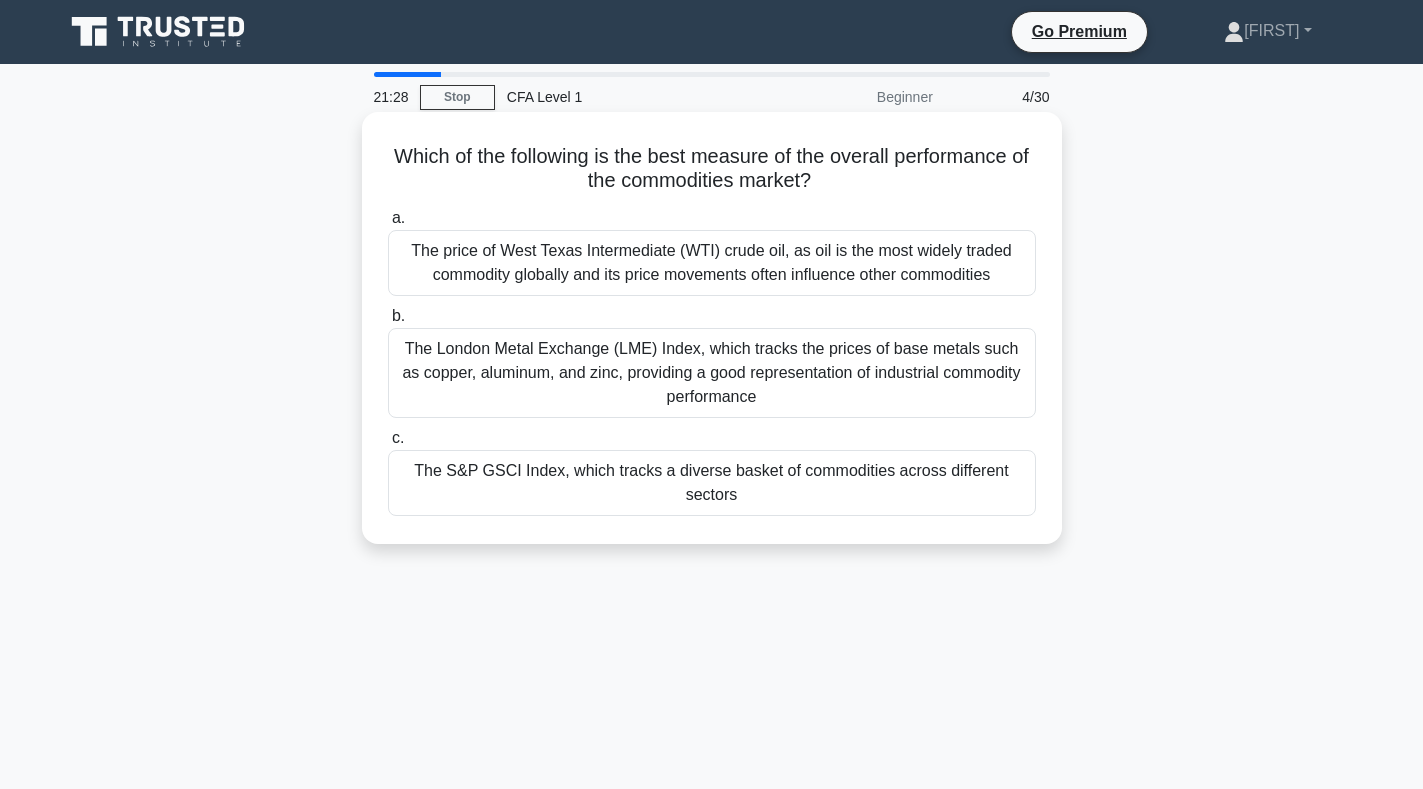 click on "The price of West Texas Intermediate (WTI) crude oil, as oil is the most widely traded commodity globally and its price movements often influence other commodities" at bounding box center [712, 263] 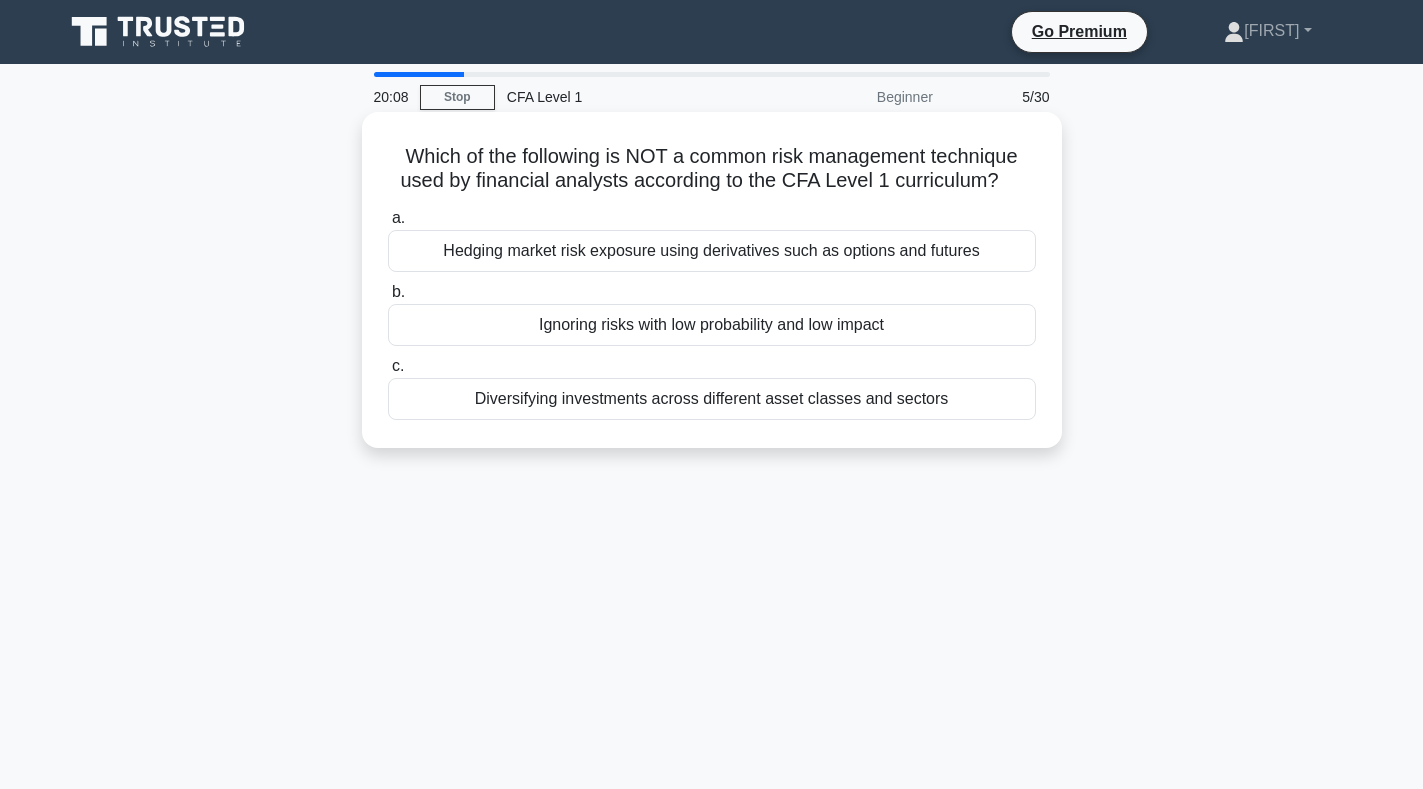 click on "Ignoring risks with low probability and low impact" at bounding box center (712, 325) 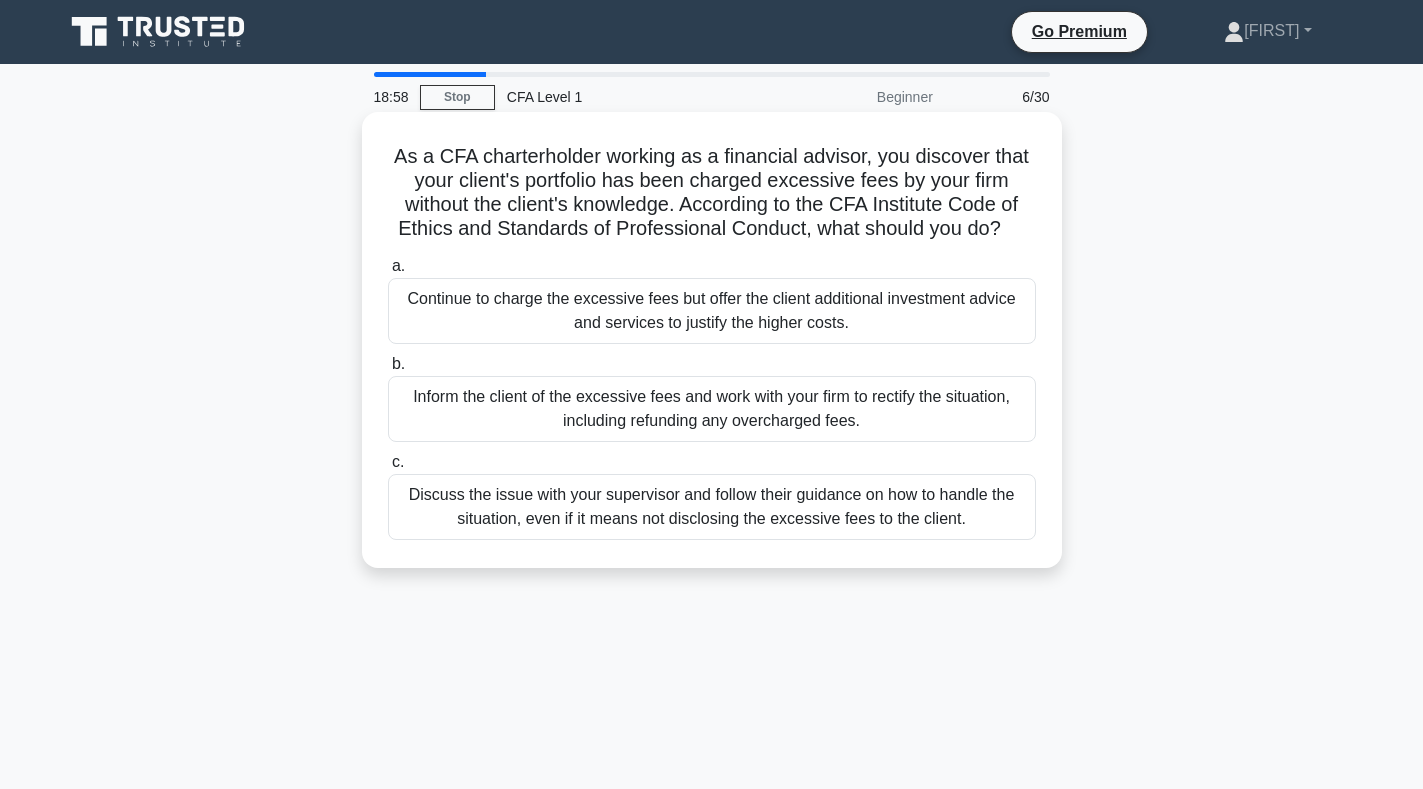 click on "Inform the client of the excessive fees and work with your firm to rectify the situation, including refunding any overcharged fees." at bounding box center [712, 409] 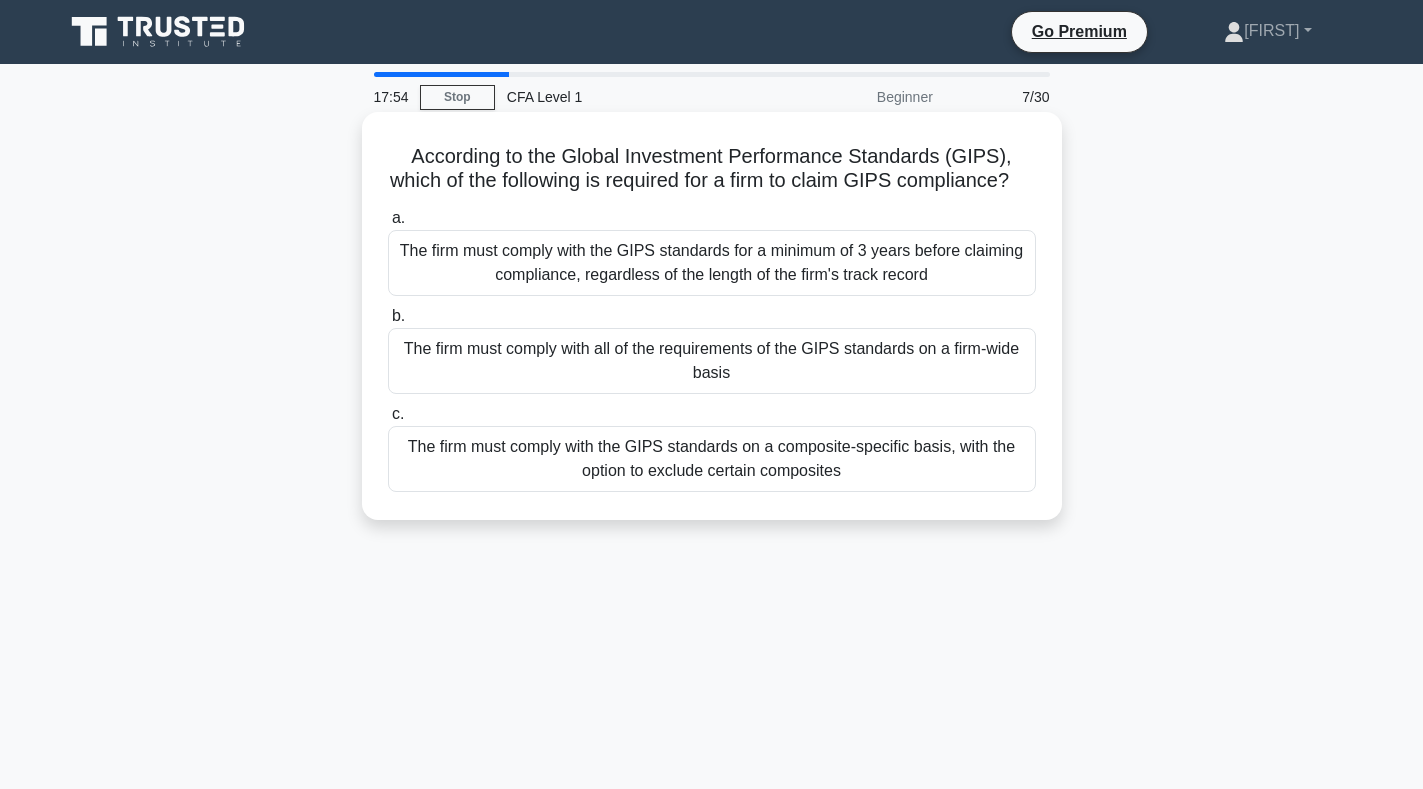 click on "The firm must comply with the GIPS standards for a minimum of 3 years before claiming compliance, regardless of the length of the firm's track record" at bounding box center (712, 263) 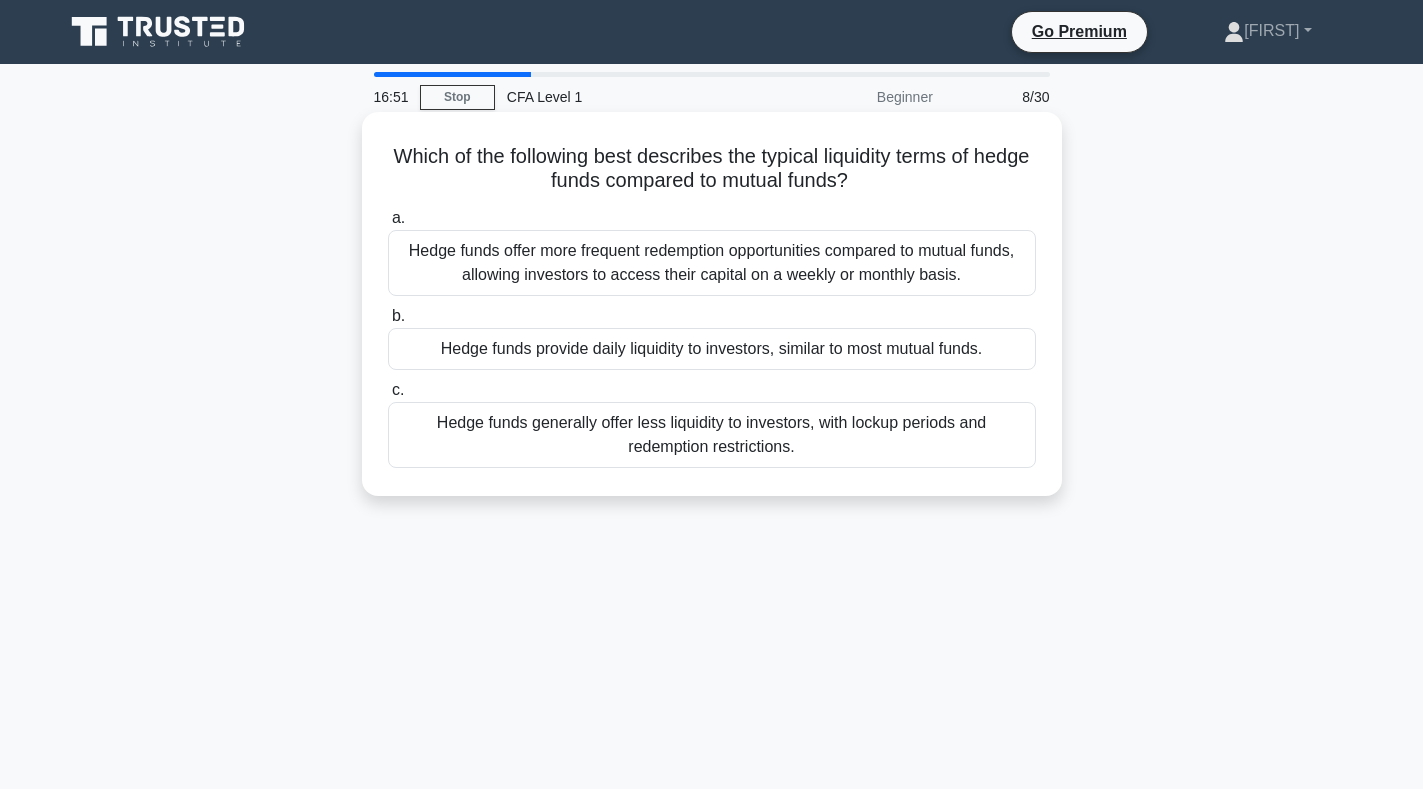 click on "Hedge funds provide daily liquidity to investors, similar to most mutual funds." at bounding box center (712, 349) 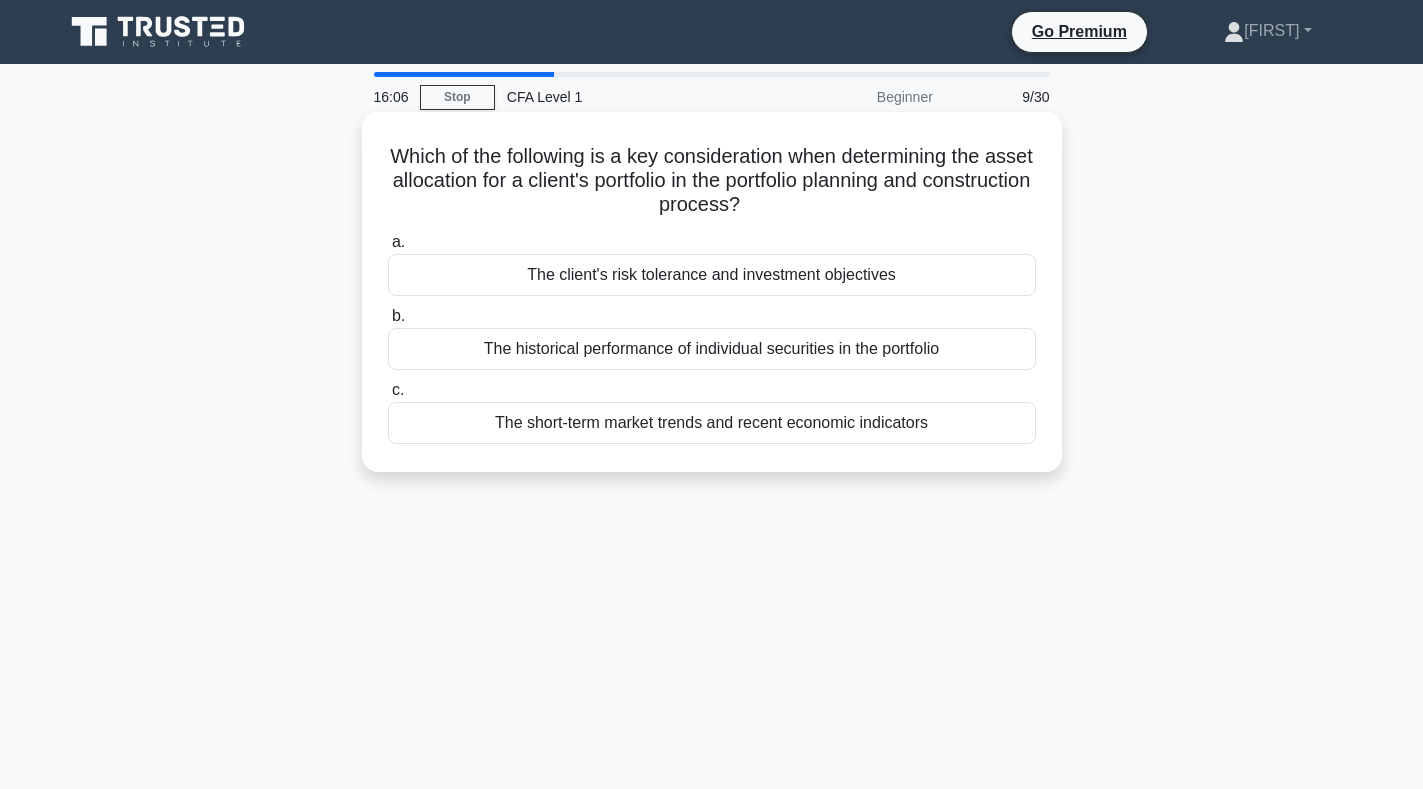 click on "The historical performance of individual securities in the portfolio" at bounding box center [712, 349] 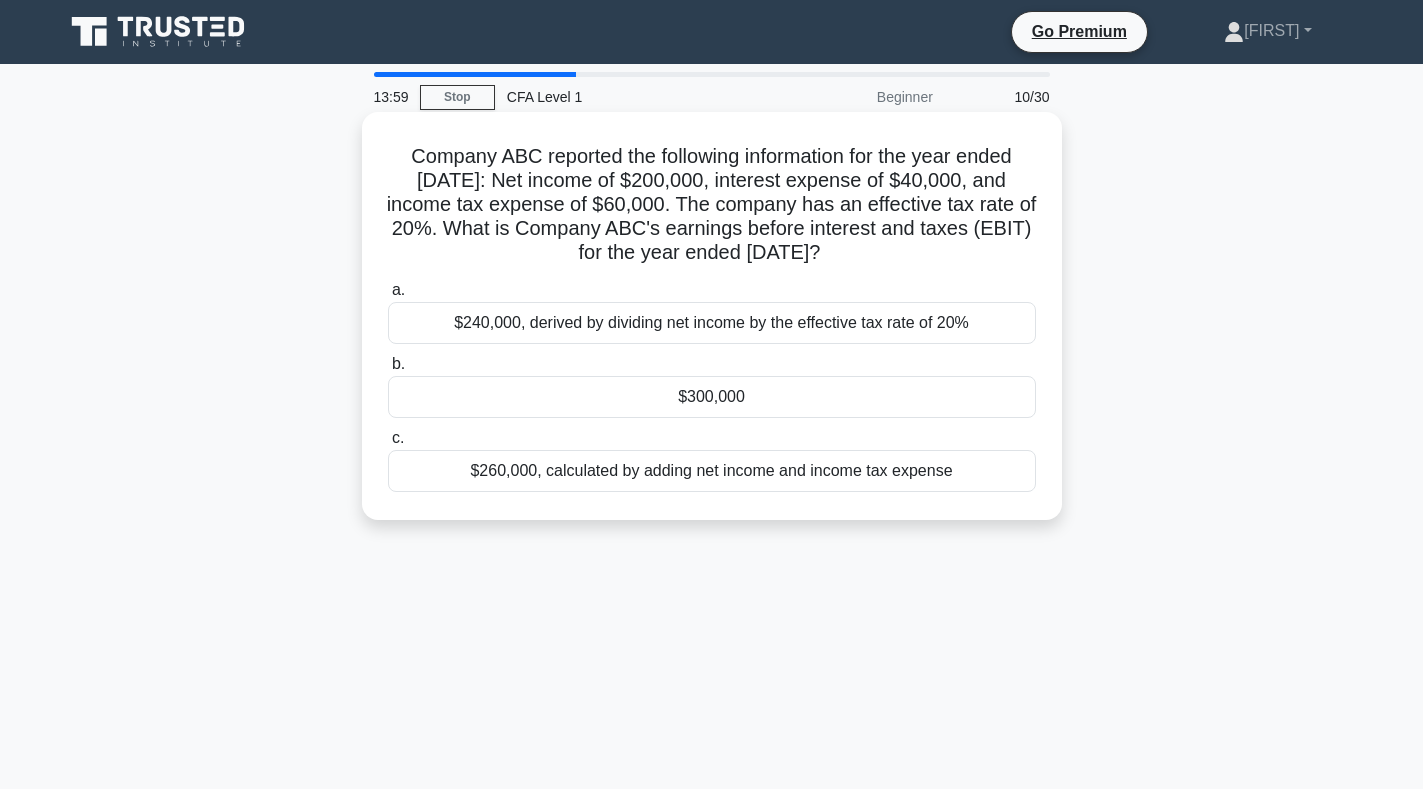 click on "$300,000" at bounding box center (712, 397) 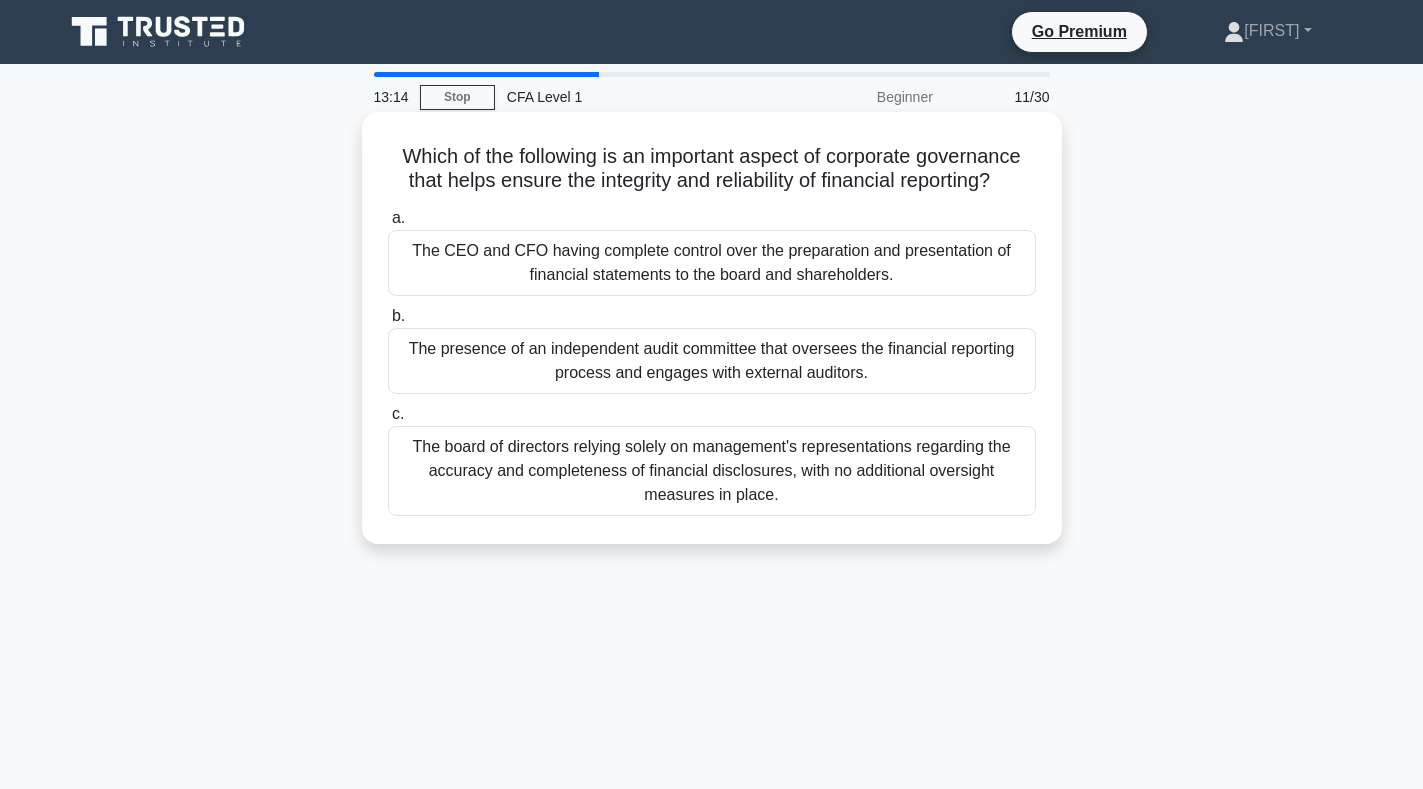 click on "The CEO and CFO having complete control over the preparation and presentation of financial statements to the board and shareholders." at bounding box center (712, 263) 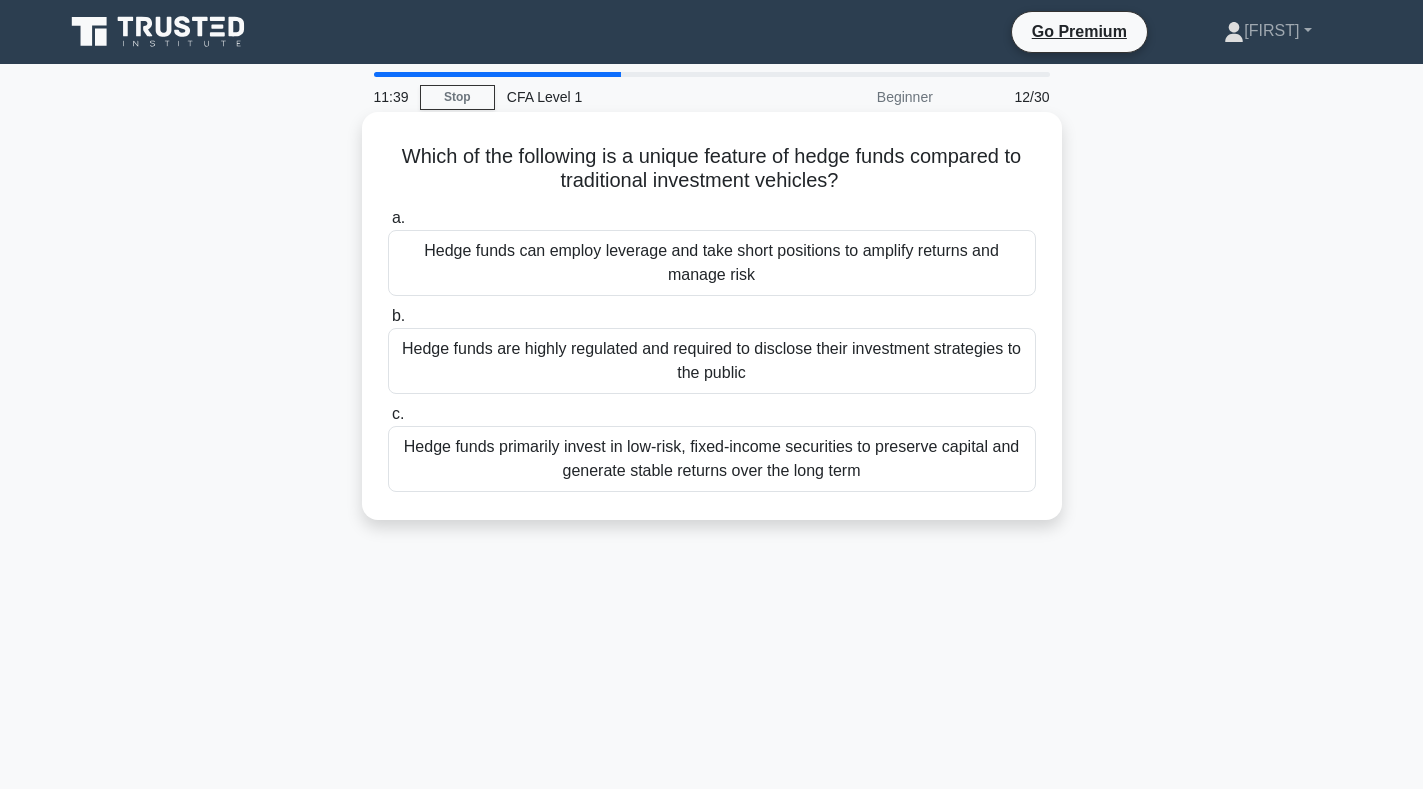 click on "Hedge funds are highly regulated and required to disclose their investment strategies to the public" at bounding box center (712, 361) 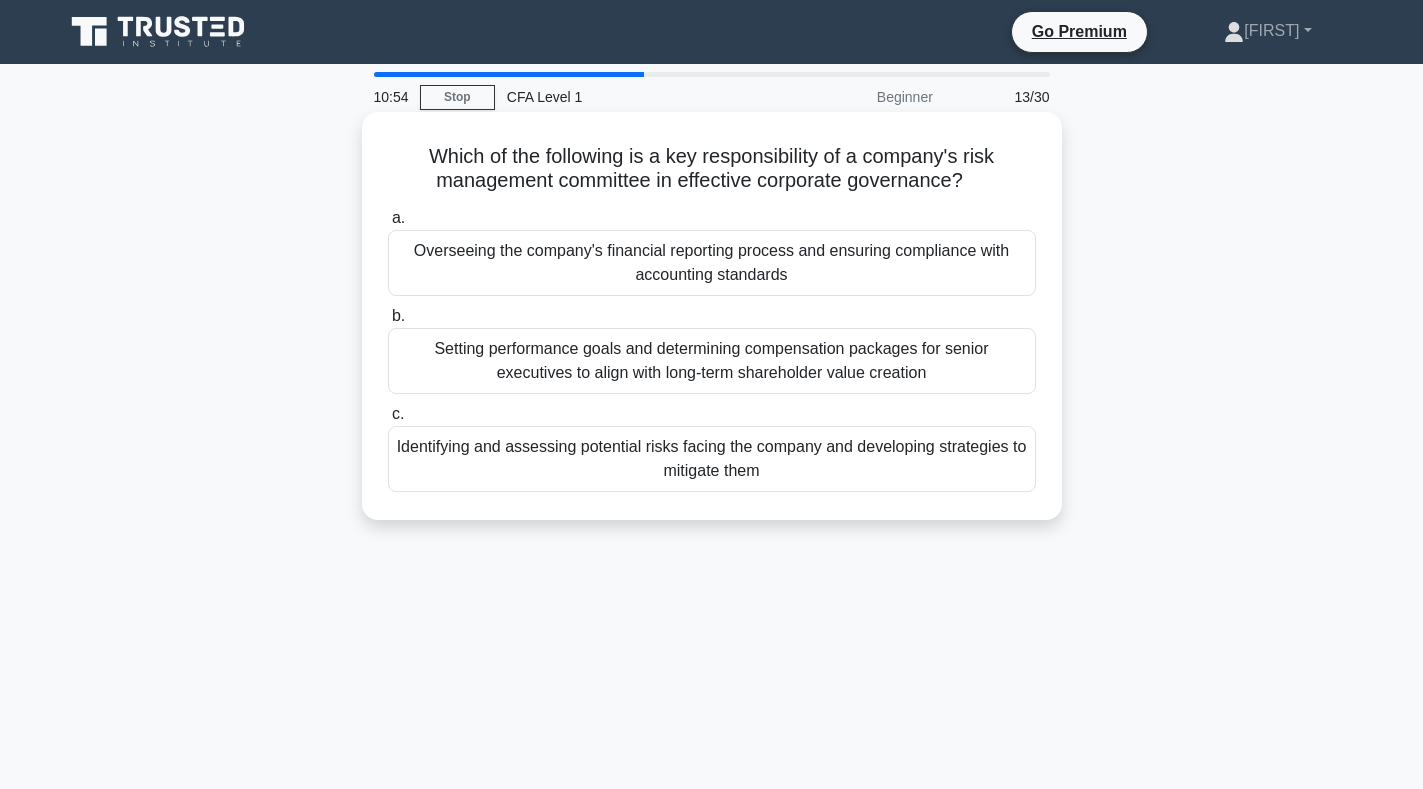 click on "Identifying and assessing potential risks facing the company and developing strategies to mitigate them" at bounding box center [712, 459] 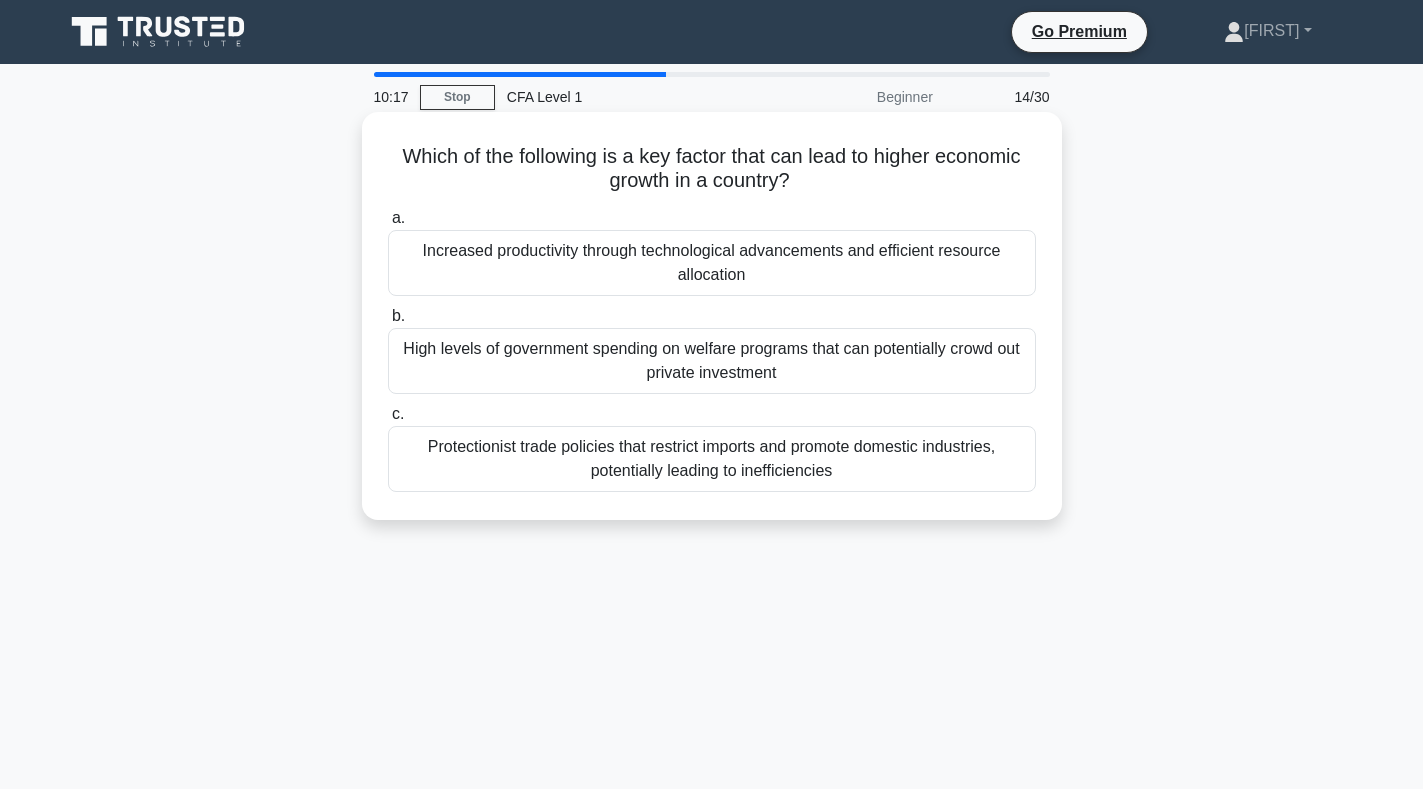click on "Protectionist trade policies that restrict imports and promote domestic industries, potentially leading to inefficiencies" at bounding box center [712, 459] 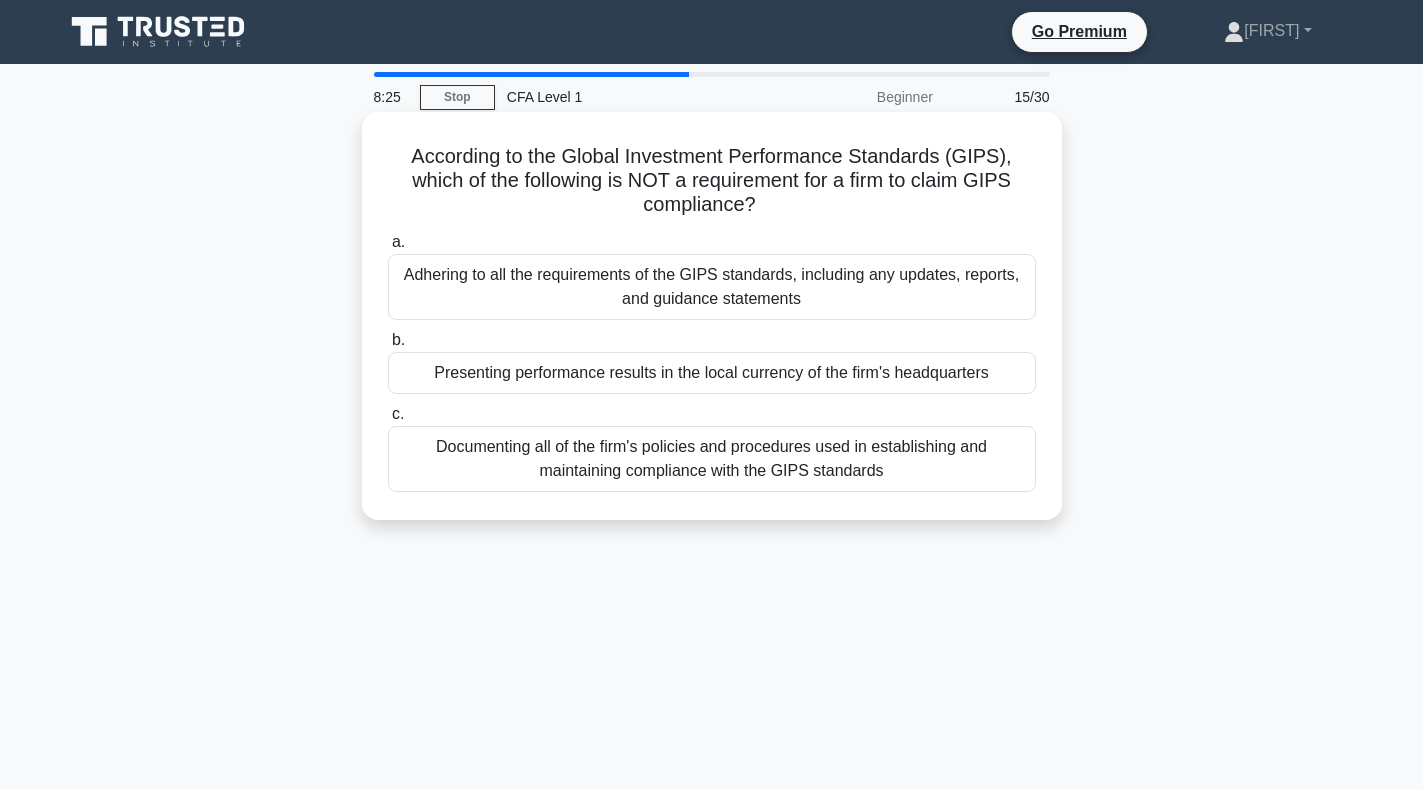 click on "Presenting performance results in the local currency of the firm's headquarters" at bounding box center (712, 373) 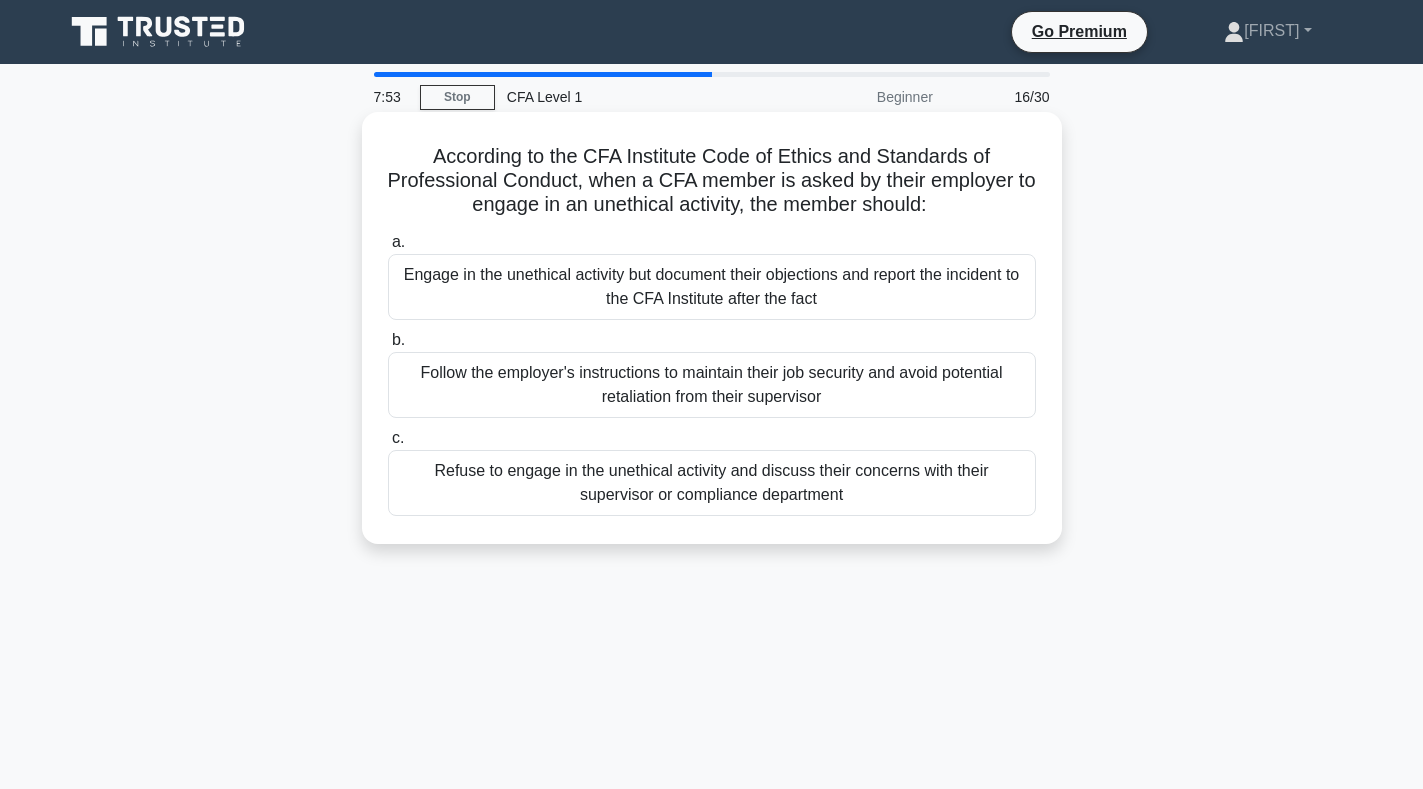 click on "Refuse to engage in the unethical activity and discuss their concerns with their supervisor or compliance department" at bounding box center (712, 483) 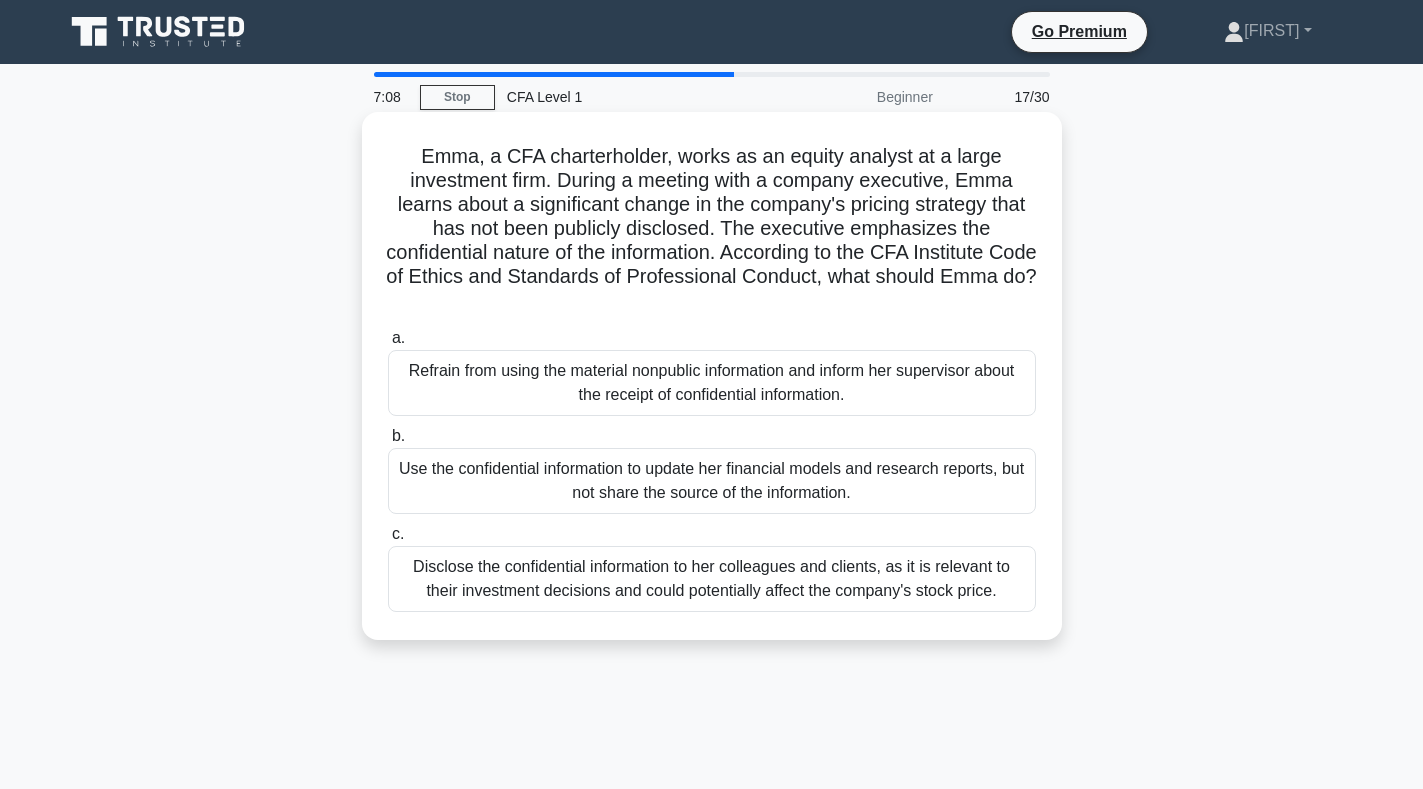 click on "Disclose the confidential information to her colleagues and clients, as it is relevant to their investment decisions and could potentially affect the company's stock price." at bounding box center (712, 579) 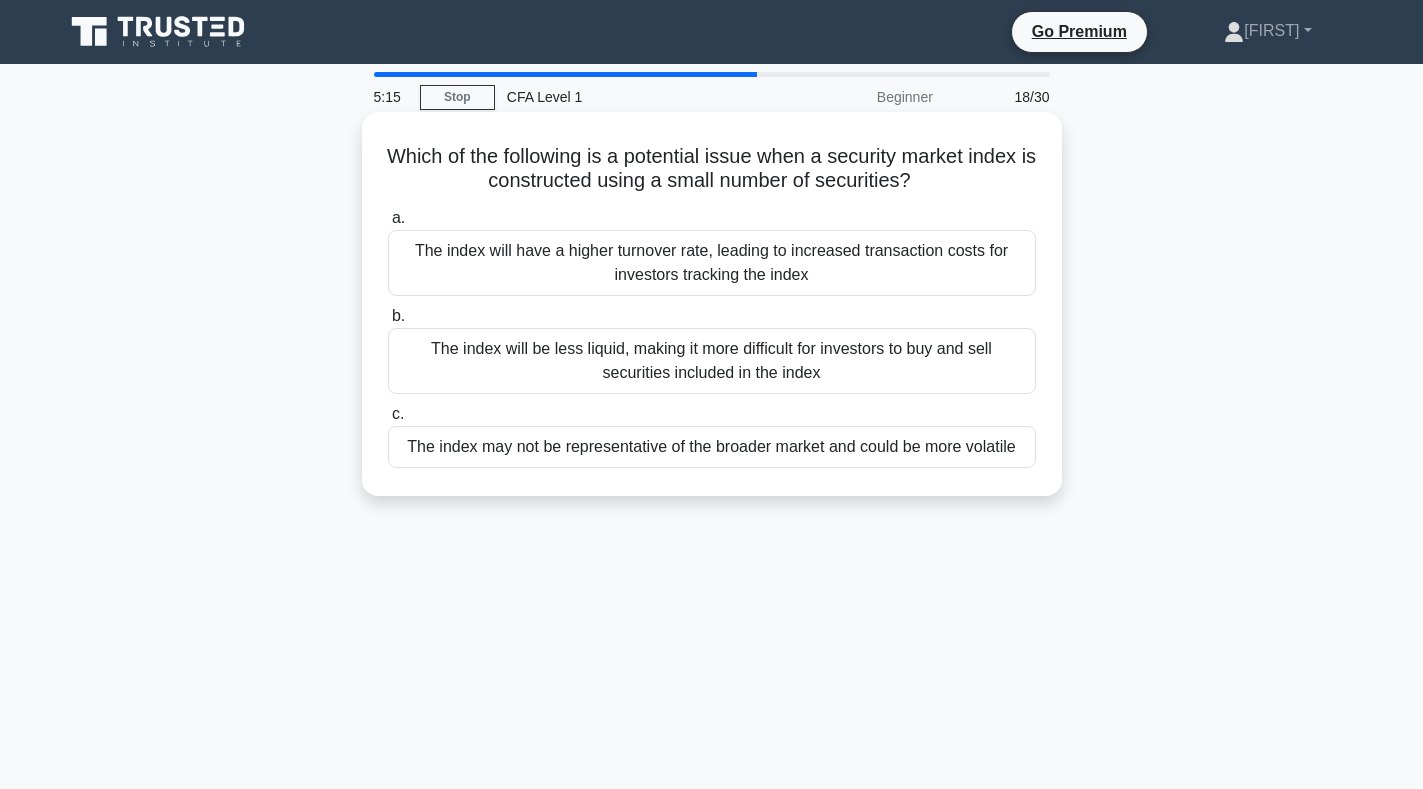 click on "The index may not be representative of the broader market and could be more volatile" at bounding box center [712, 447] 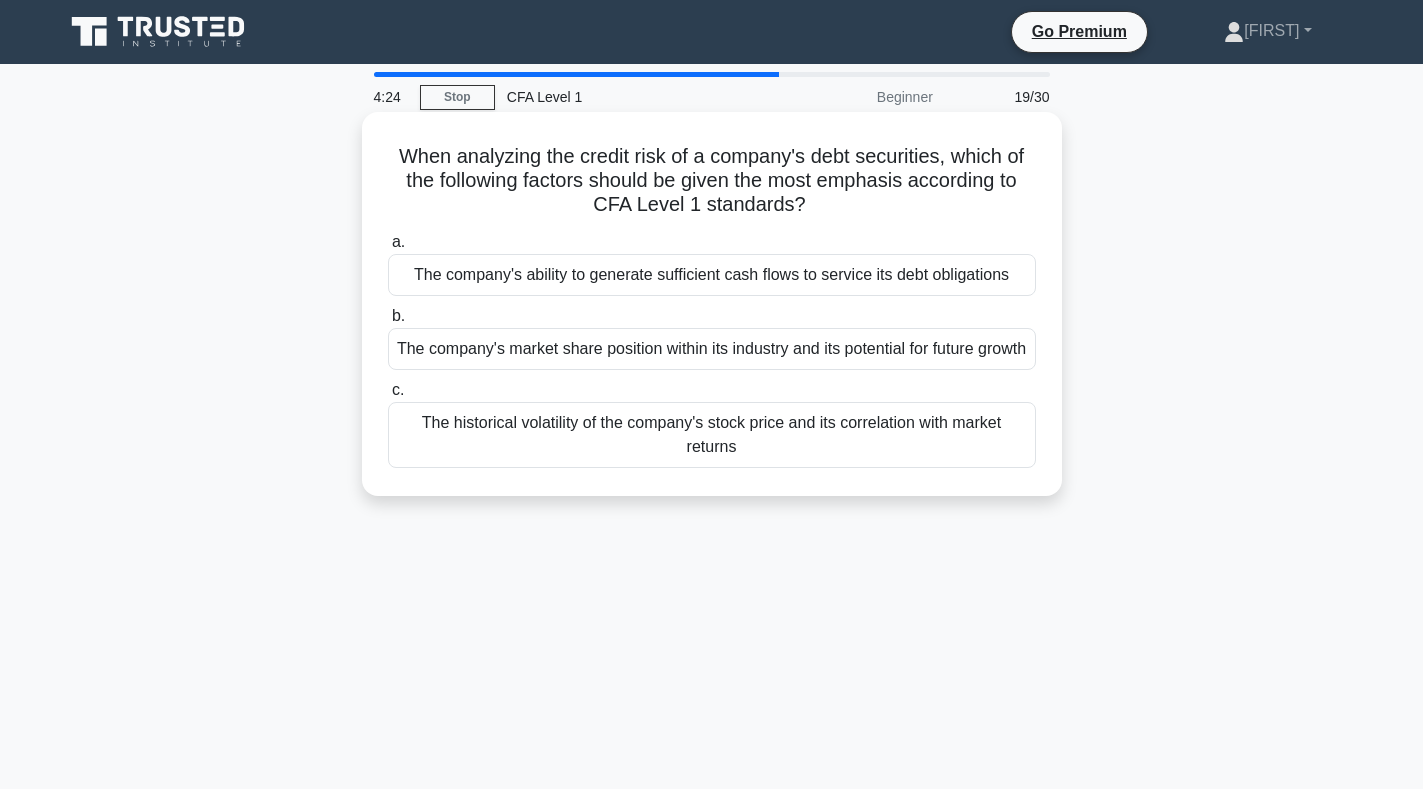 click on "The company's ability to generate sufficient cash flows to service its debt obligations" at bounding box center [712, 275] 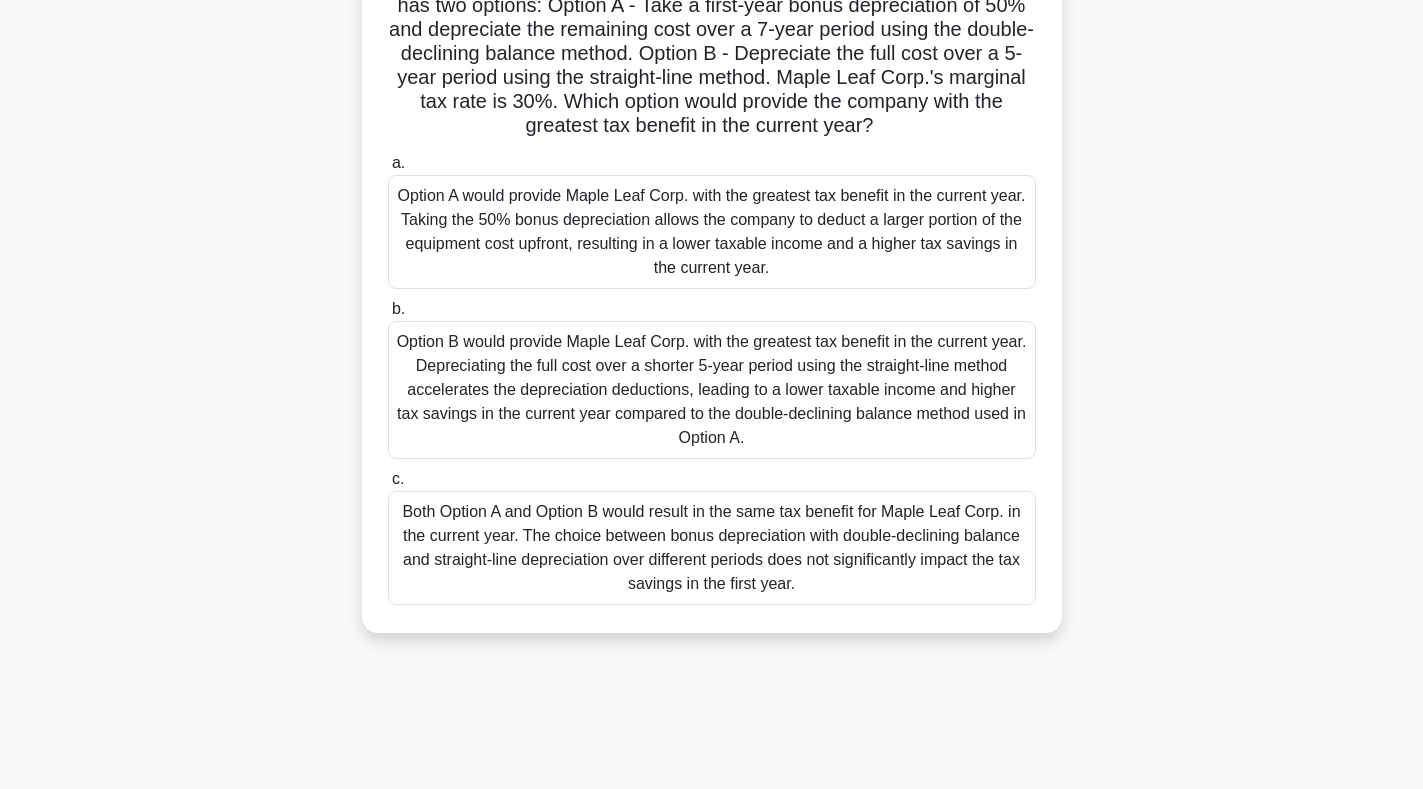 scroll, scrollTop: 200, scrollLeft: 0, axis: vertical 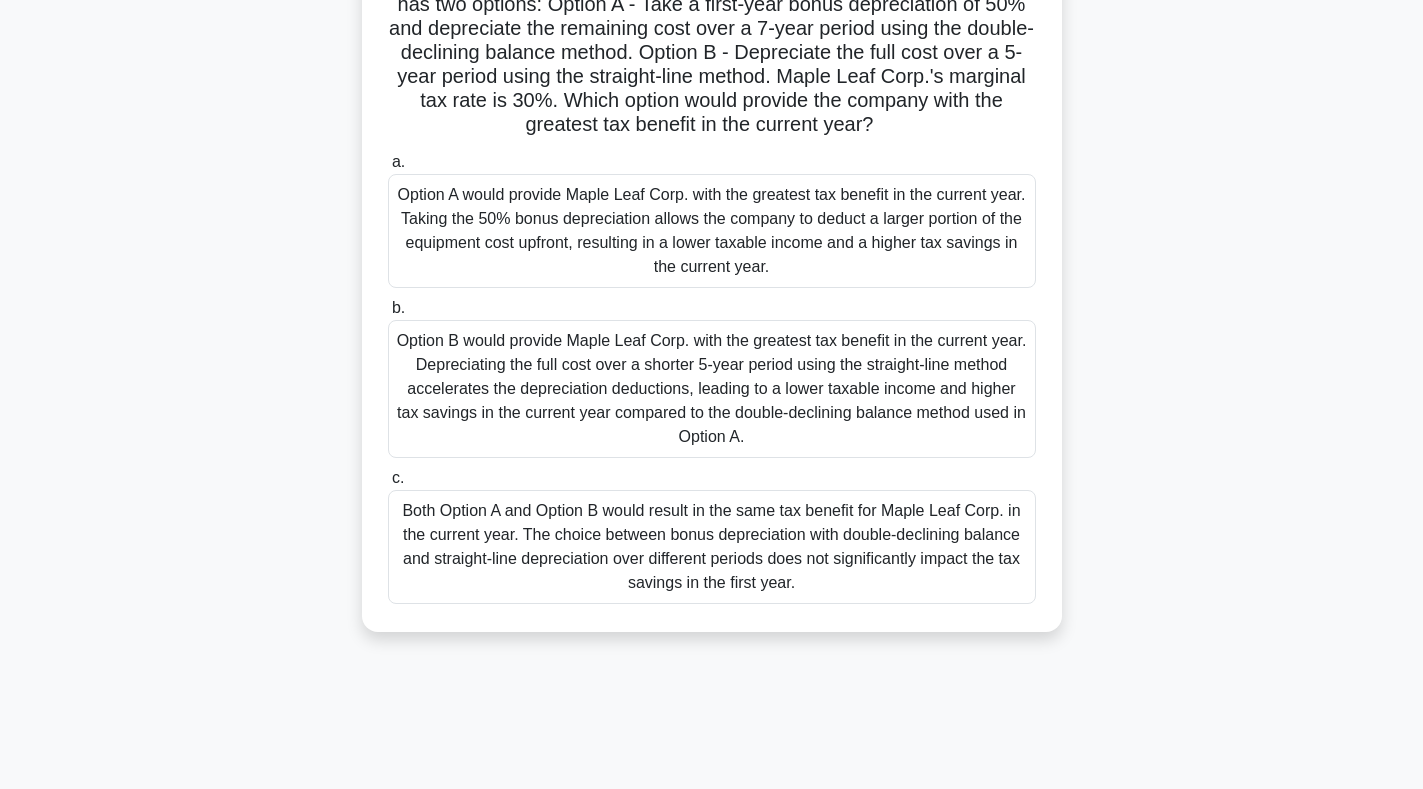 click on "Both Option A and Option B would result in the same tax benefit for Maple Leaf Corp. in the current year. The choice between bonus depreciation with double-declining balance and straight-line depreciation over different periods does not significantly impact the tax savings in the first year." at bounding box center (712, 547) 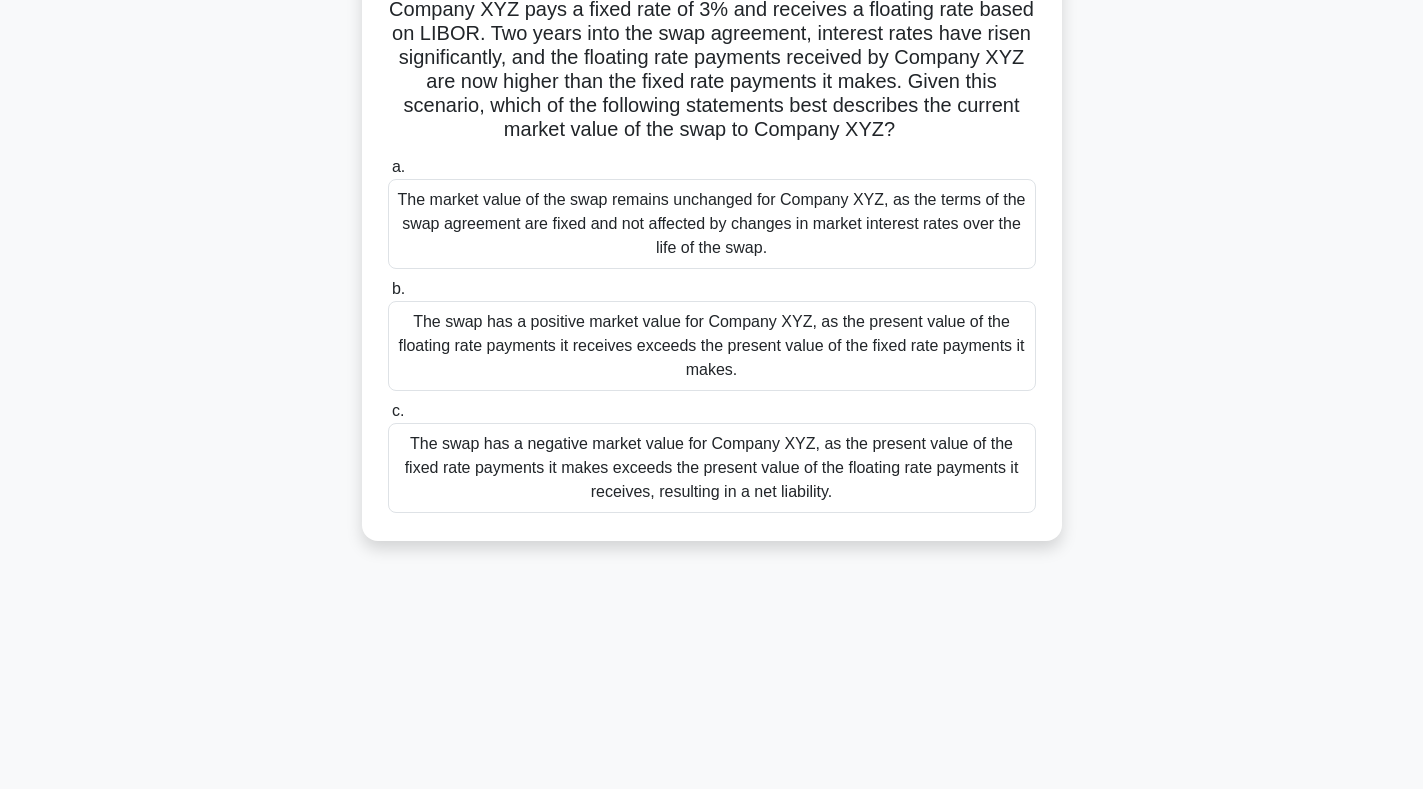 scroll, scrollTop: 0, scrollLeft: 0, axis: both 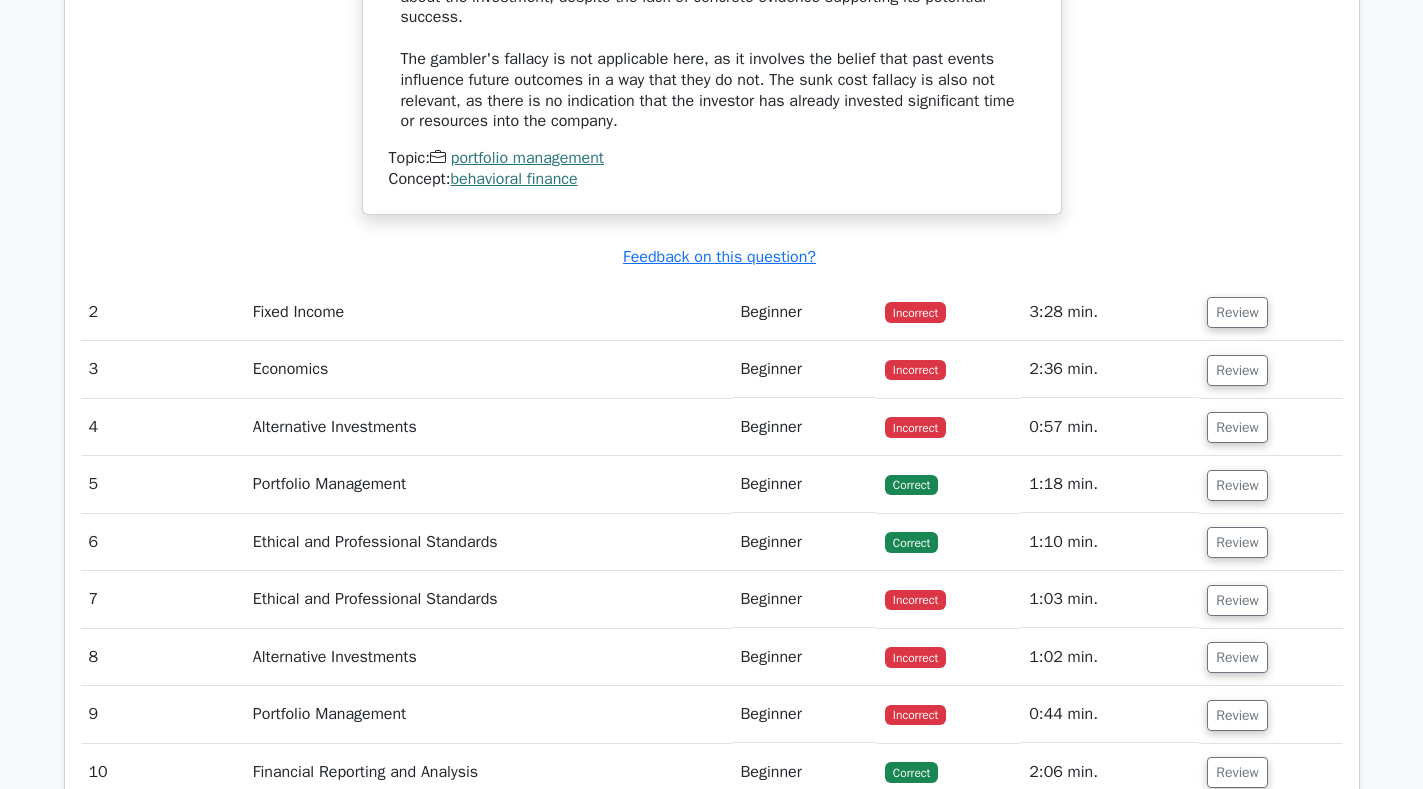 click on "Fixed Income" at bounding box center [489, 312] 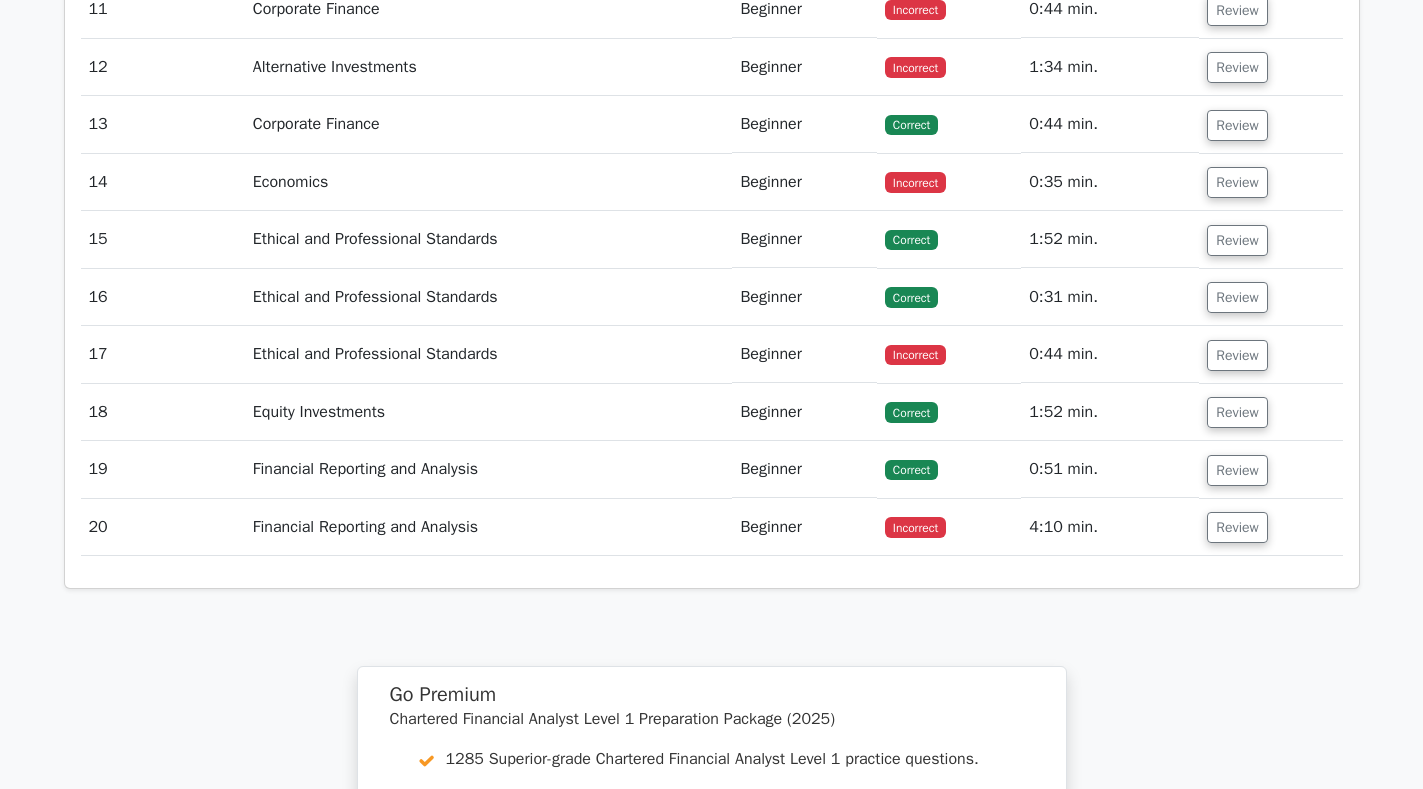 scroll, scrollTop: 3324, scrollLeft: 0, axis: vertical 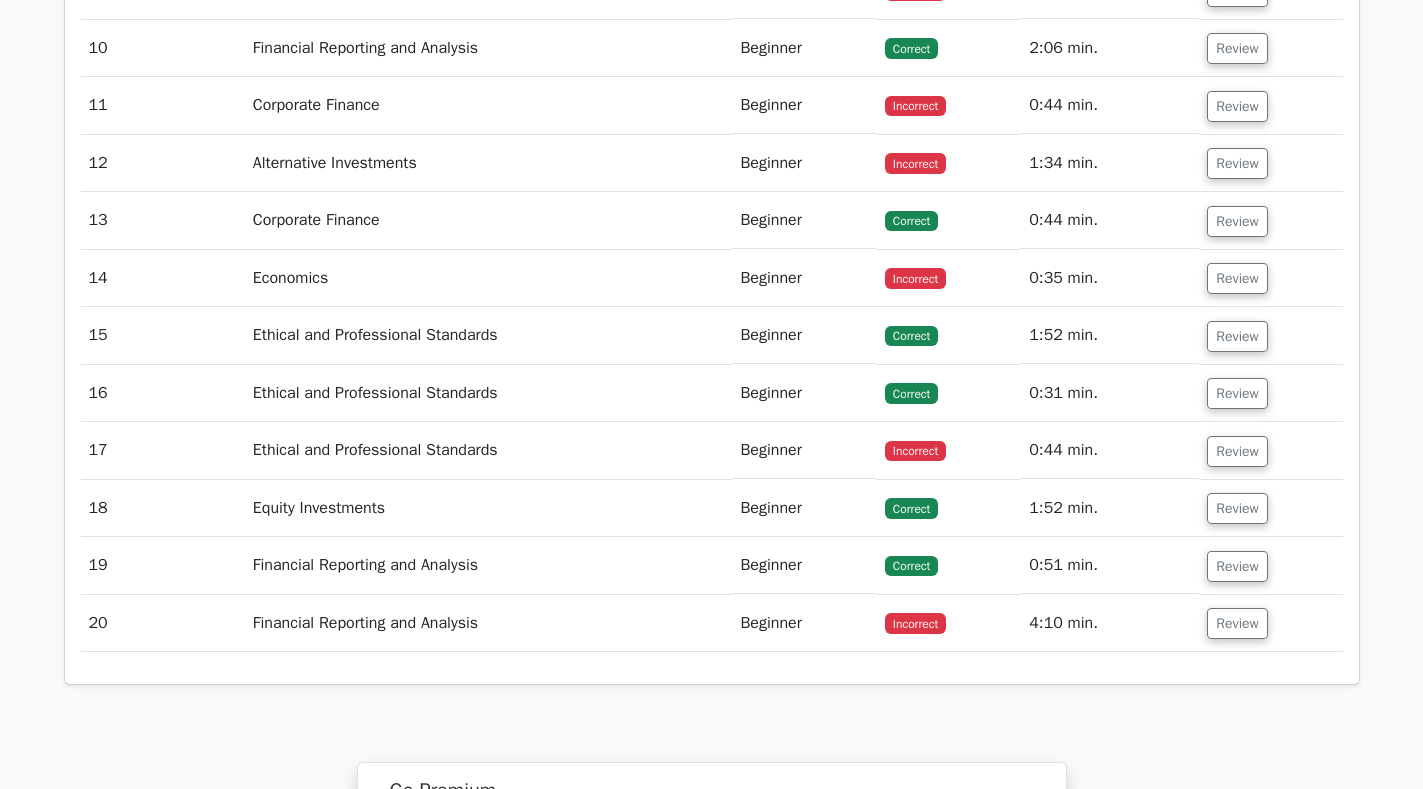 click on "Financial Reporting and Analysis" at bounding box center (489, 623) 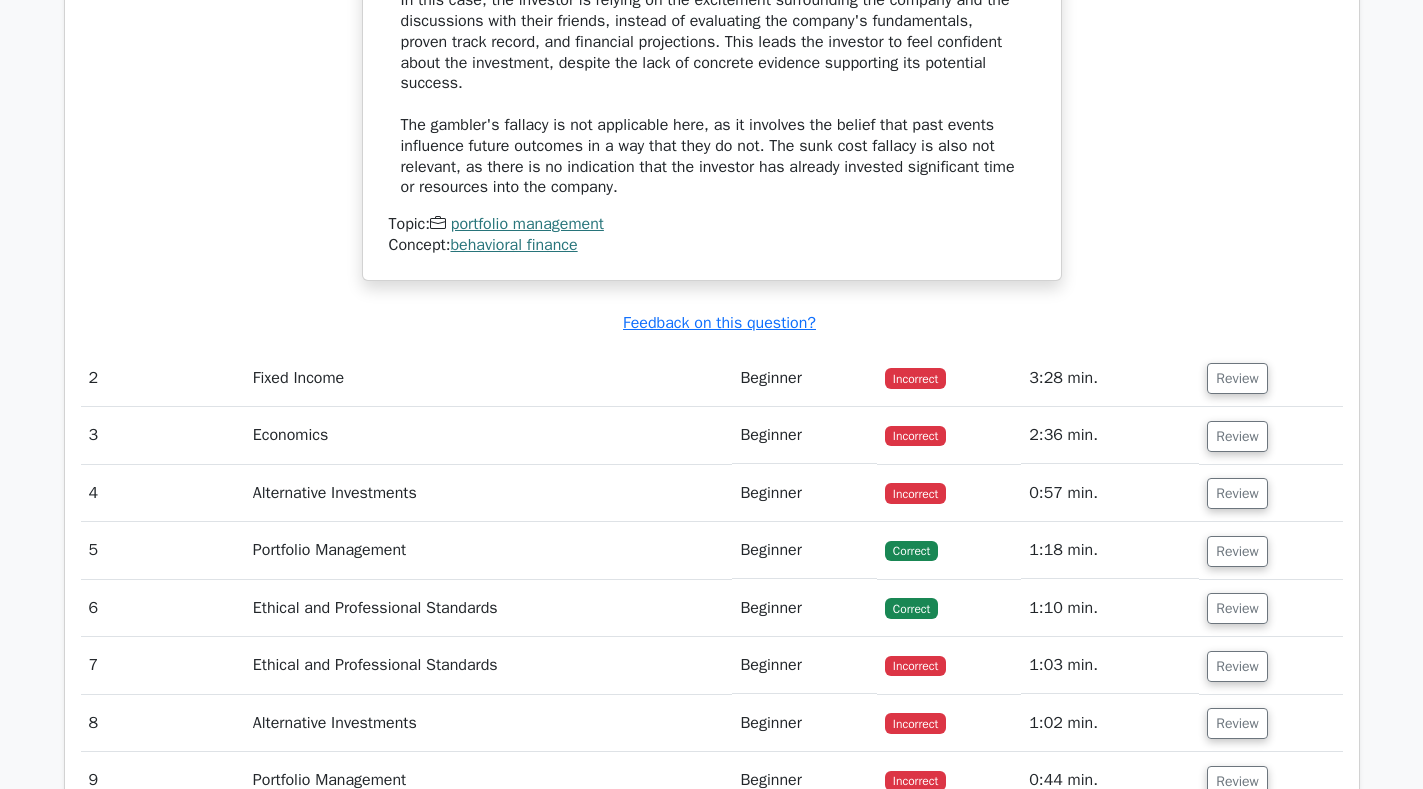 scroll, scrollTop: 2524, scrollLeft: 0, axis: vertical 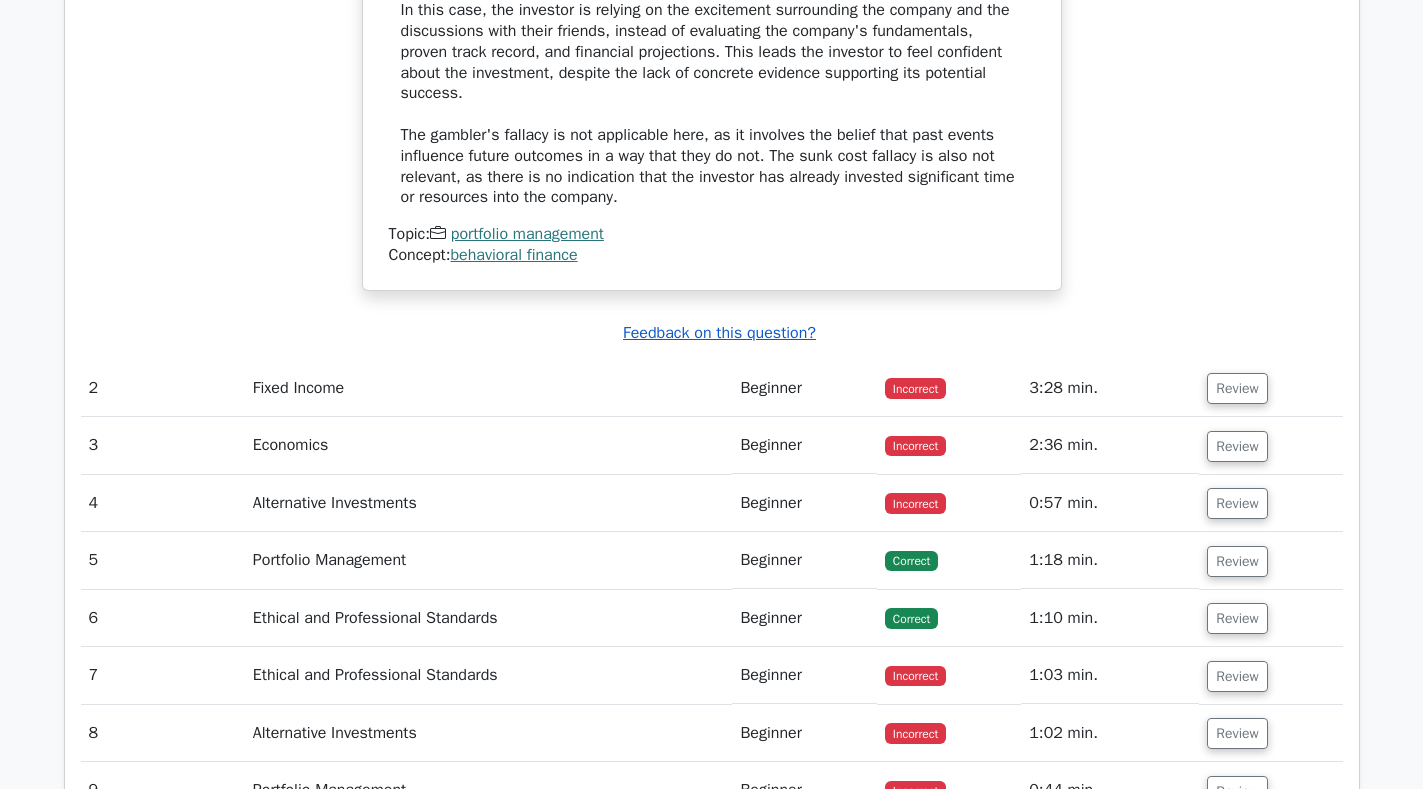 click on "Feedback on this question?" at bounding box center (719, 333) 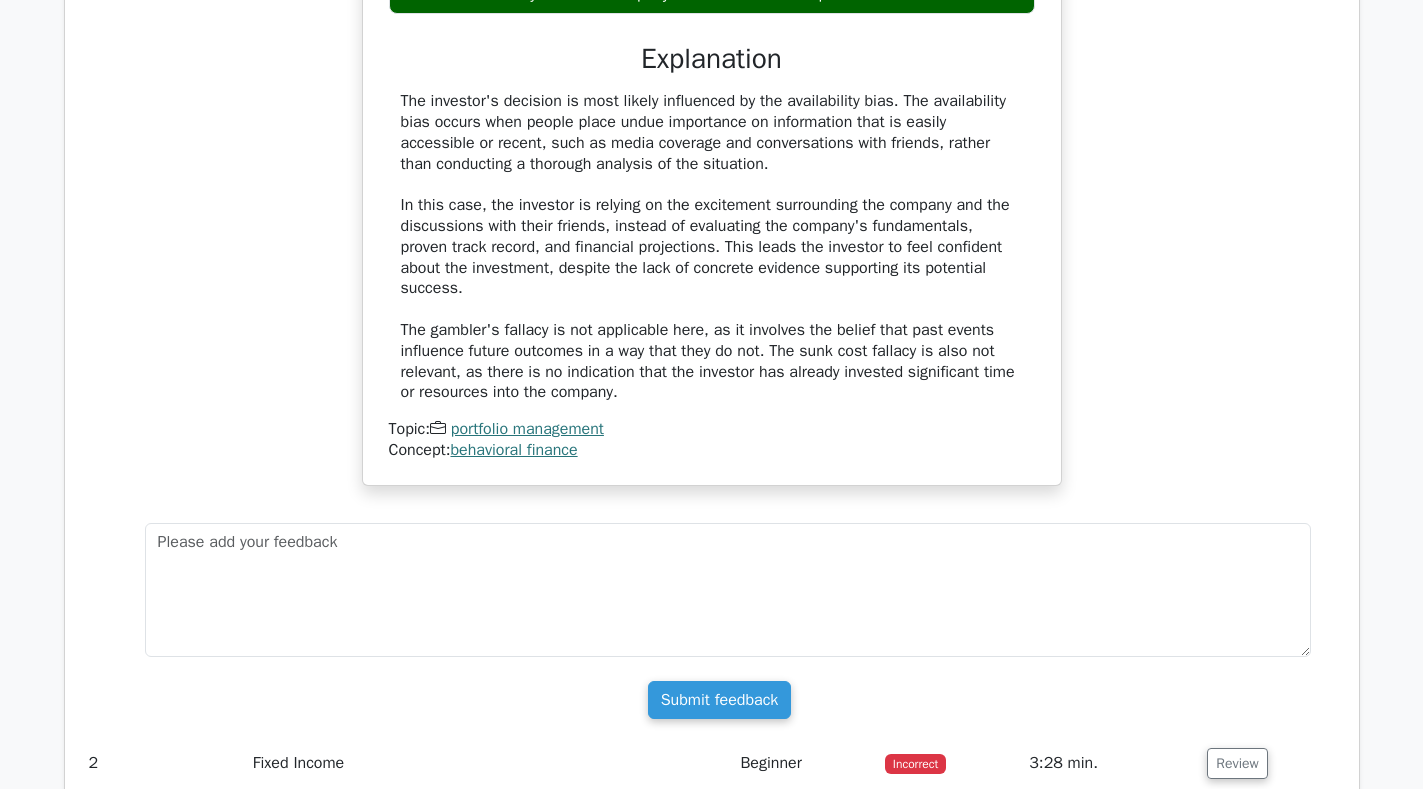 scroll, scrollTop: 2724, scrollLeft: 0, axis: vertical 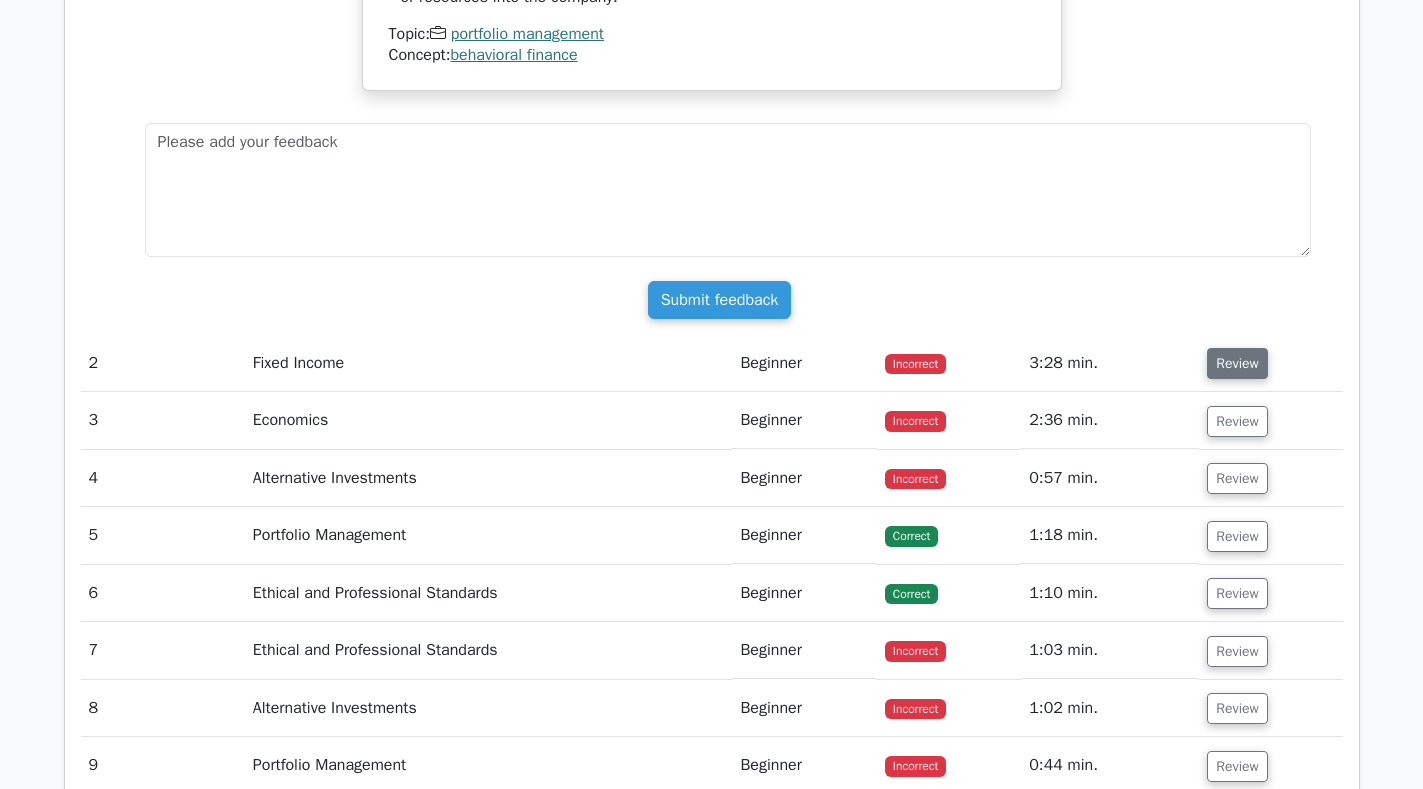 click on "Review" at bounding box center [1237, 363] 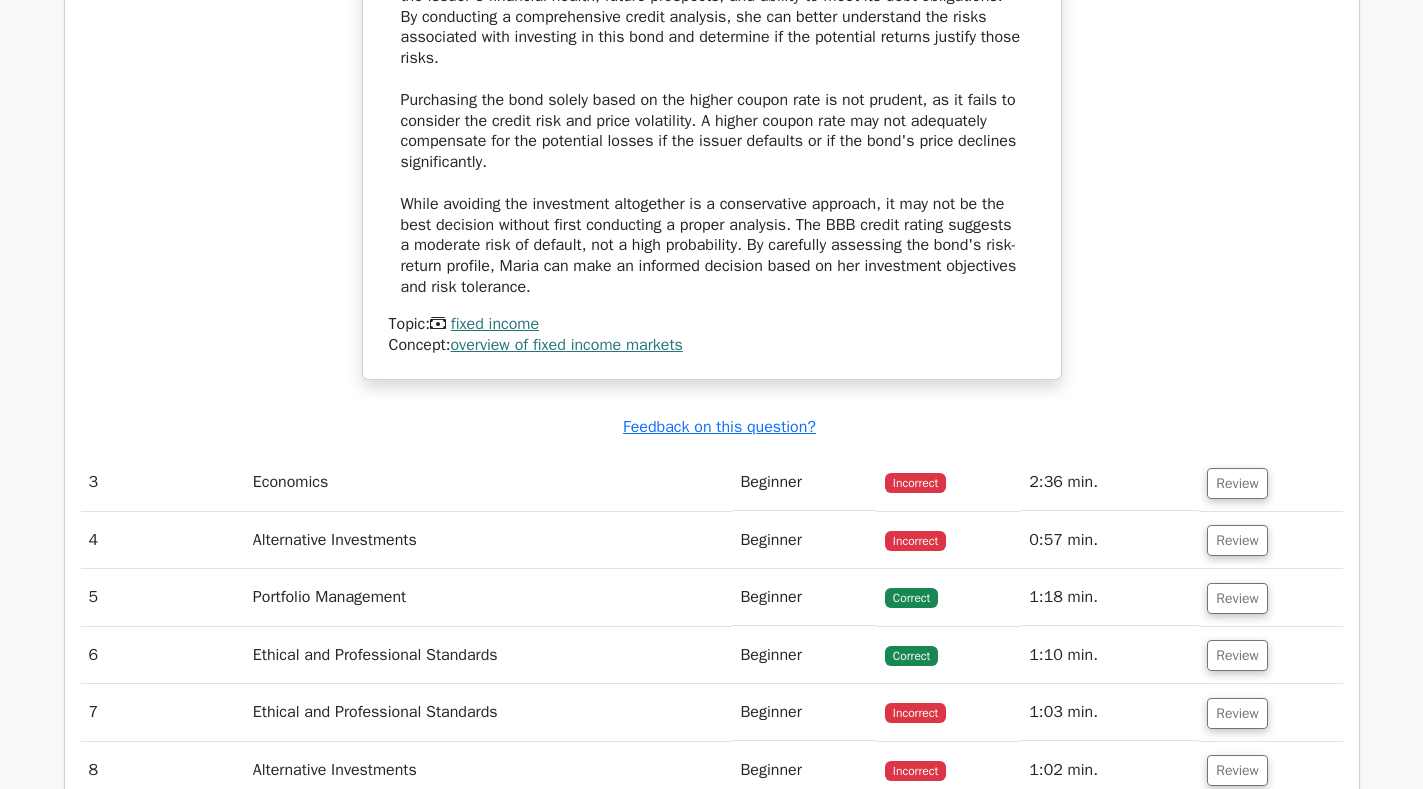 scroll, scrollTop: 3824, scrollLeft: 0, axis: vertical 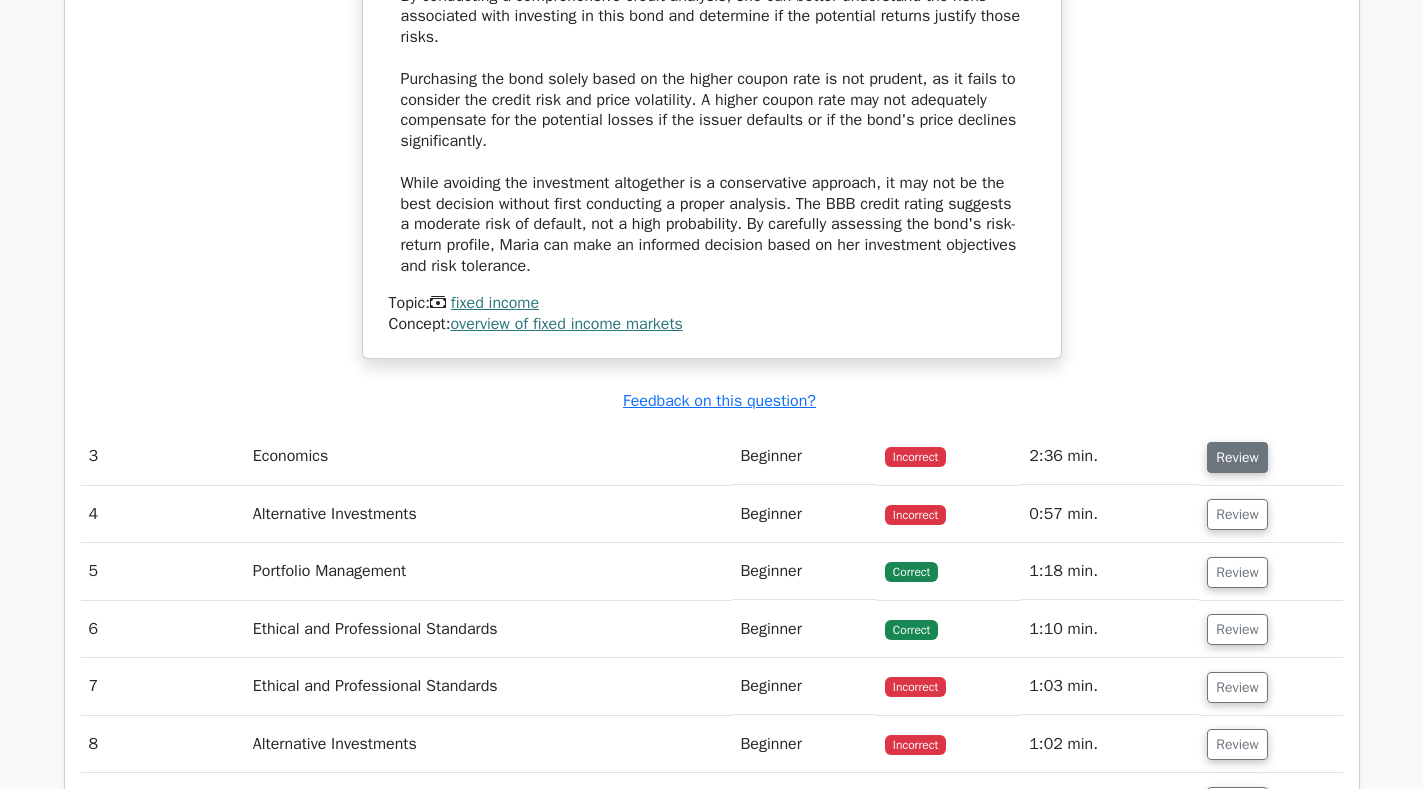 click on "Review" at bounding box center [1237, 457] 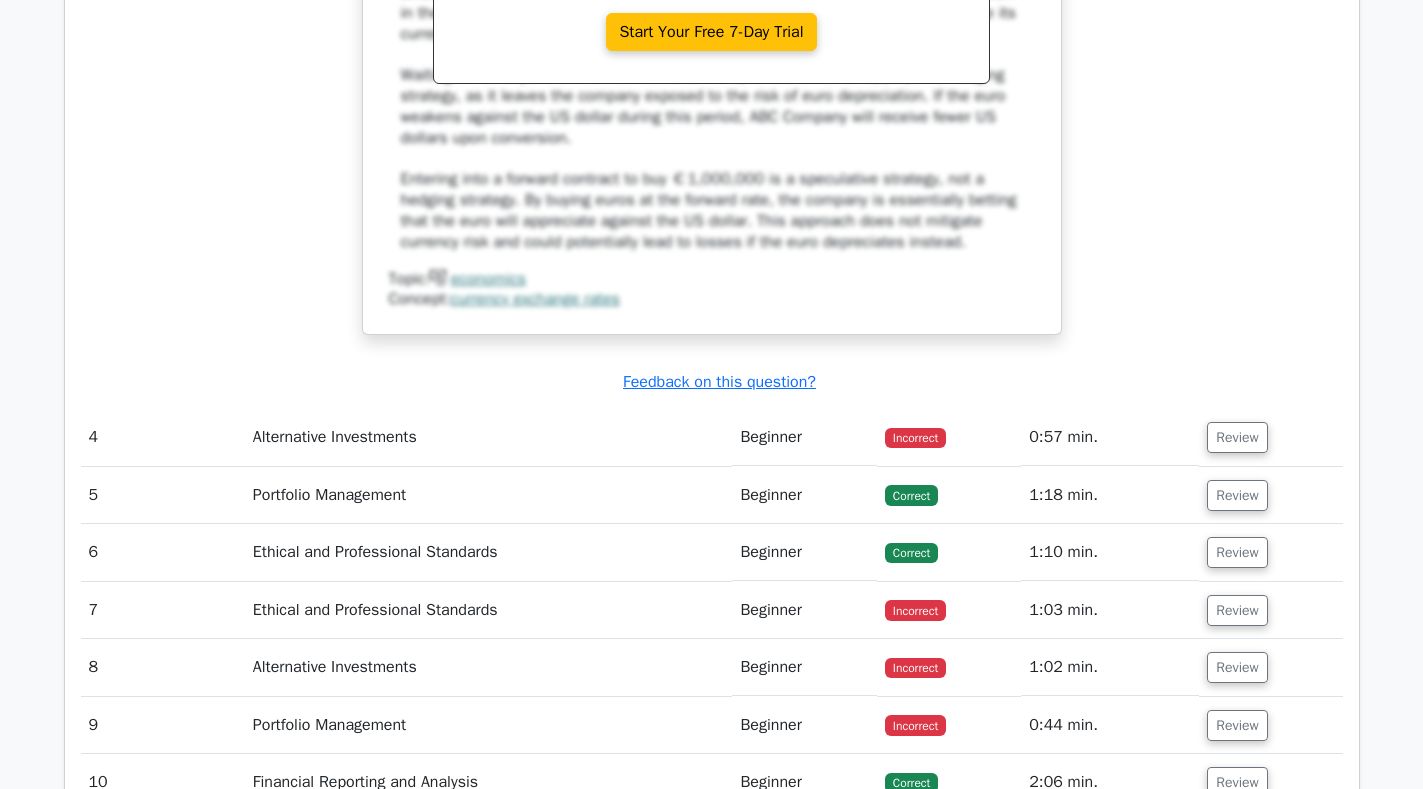 scroll, scrollTop: 5024, scrollLeft: 0, axis: vertical 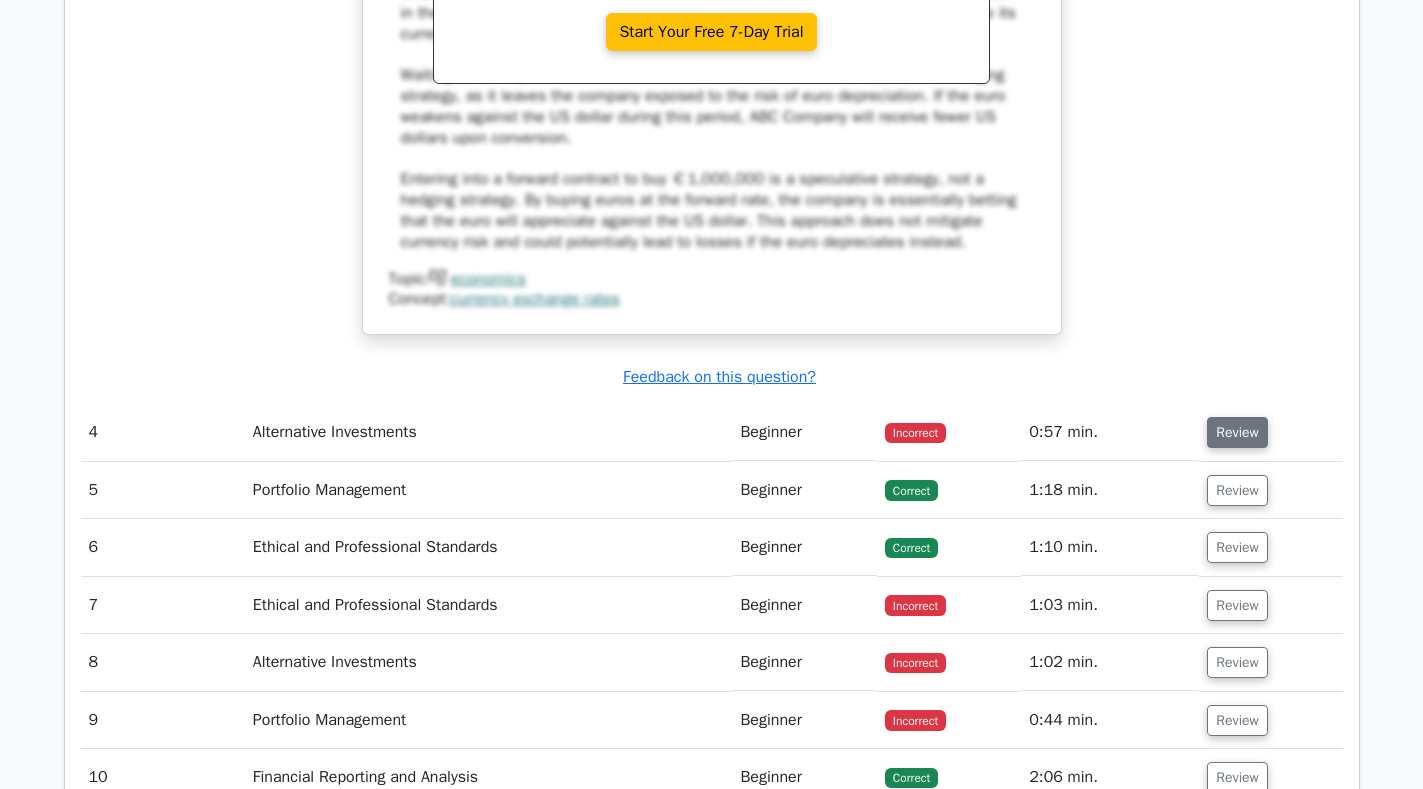click on "Review" at bounding box center [1237, 432] 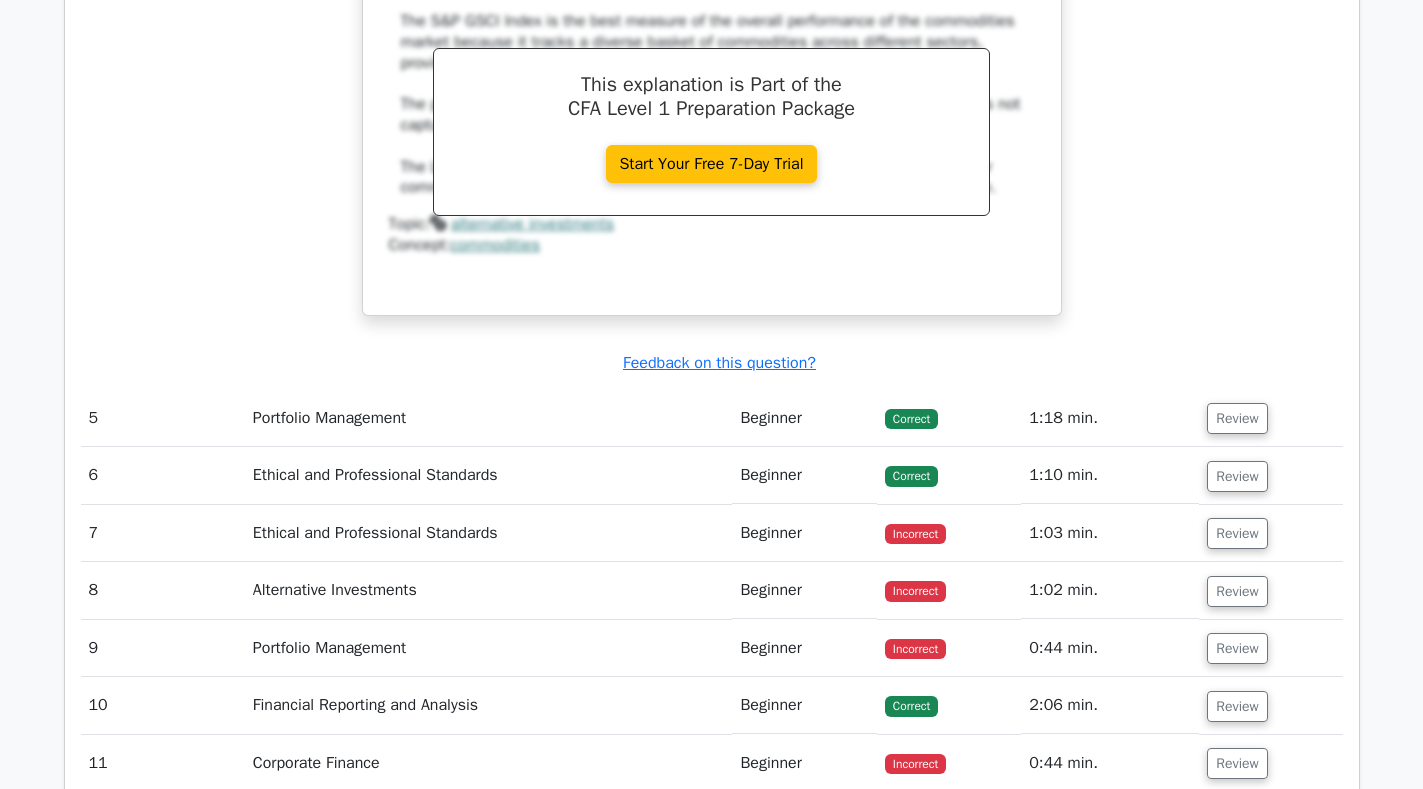 scroll, scrollTop: 5924, scrollLeft: 0, axis: vertical 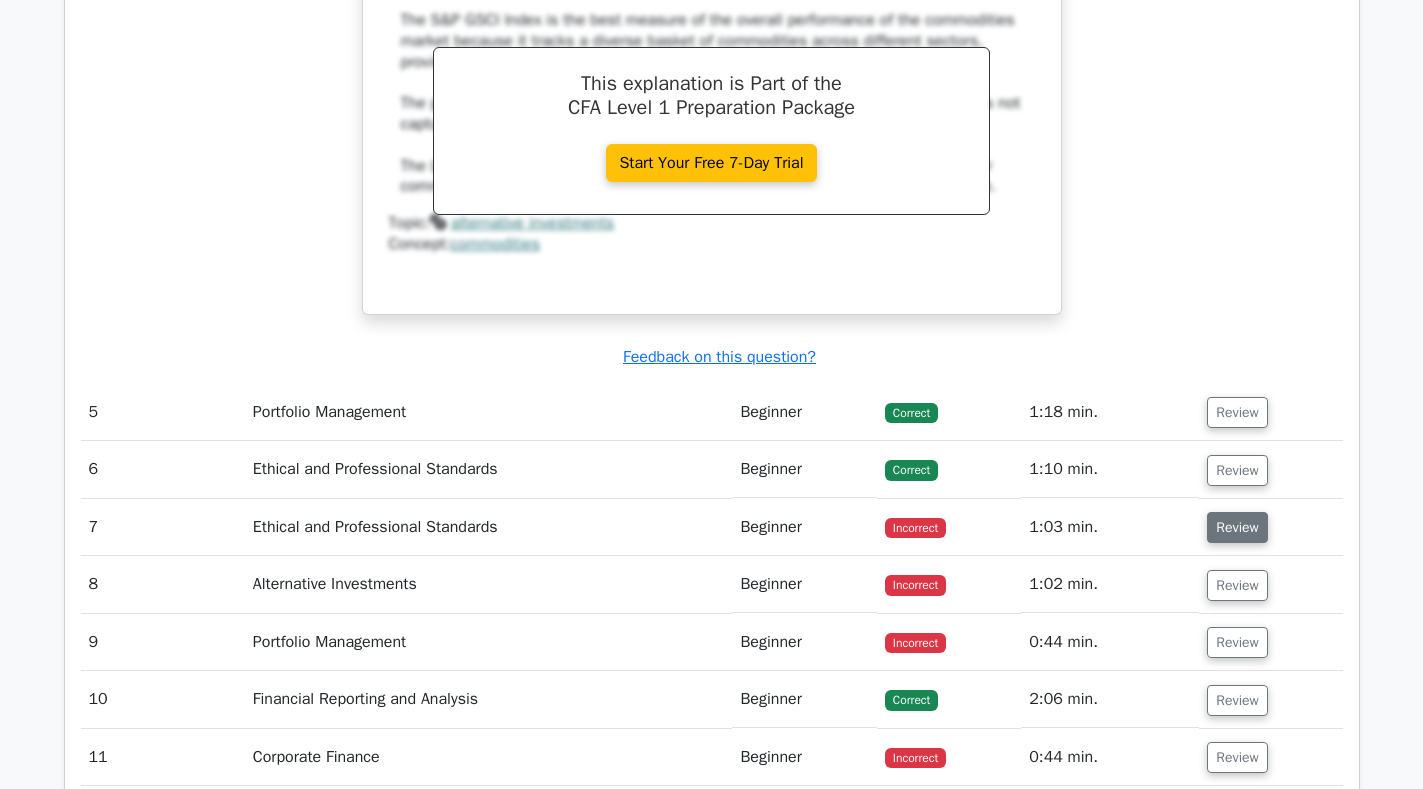 click on "Review" at bounding box center (1237, 527) 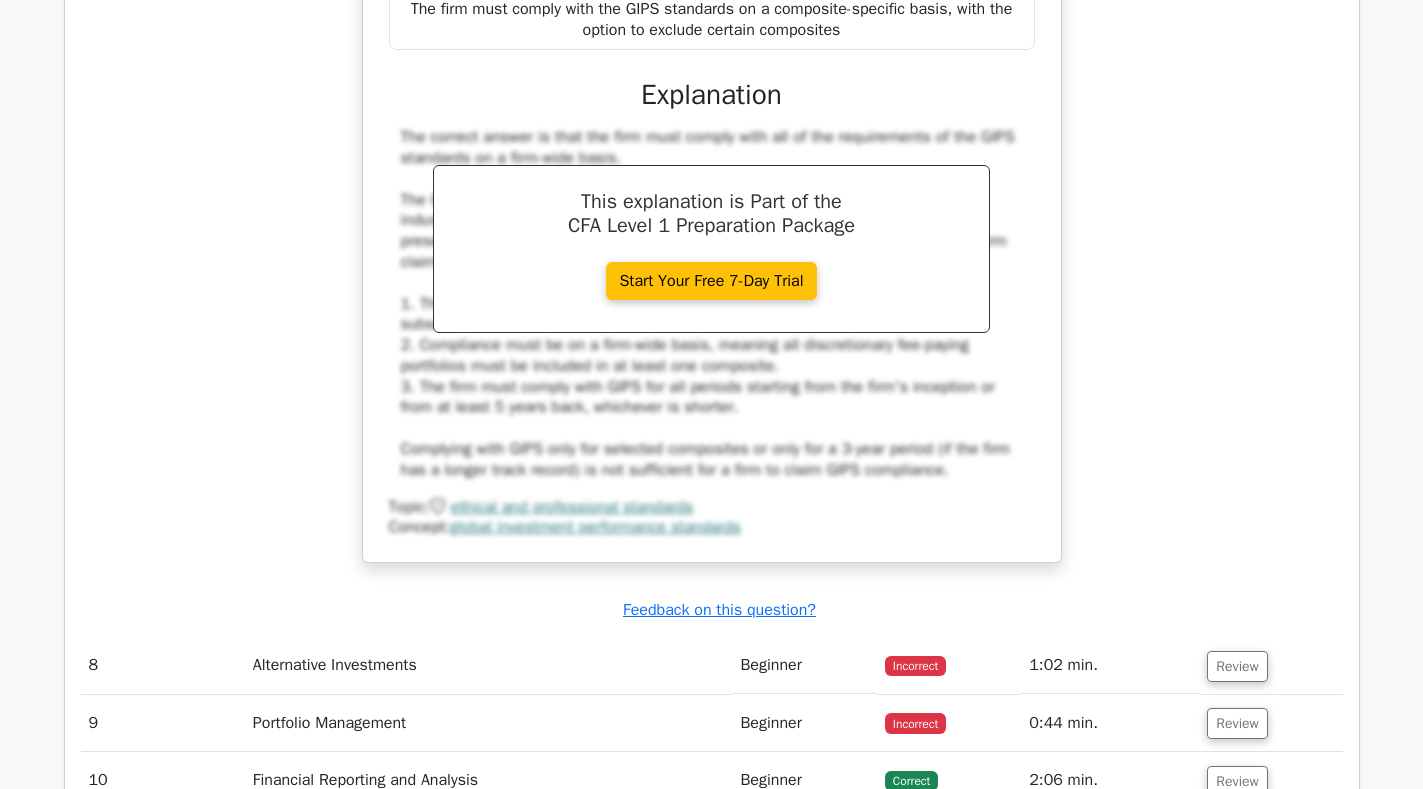 scroll, scrollTop: 6924, scrollLeft: 0, axis: vertical 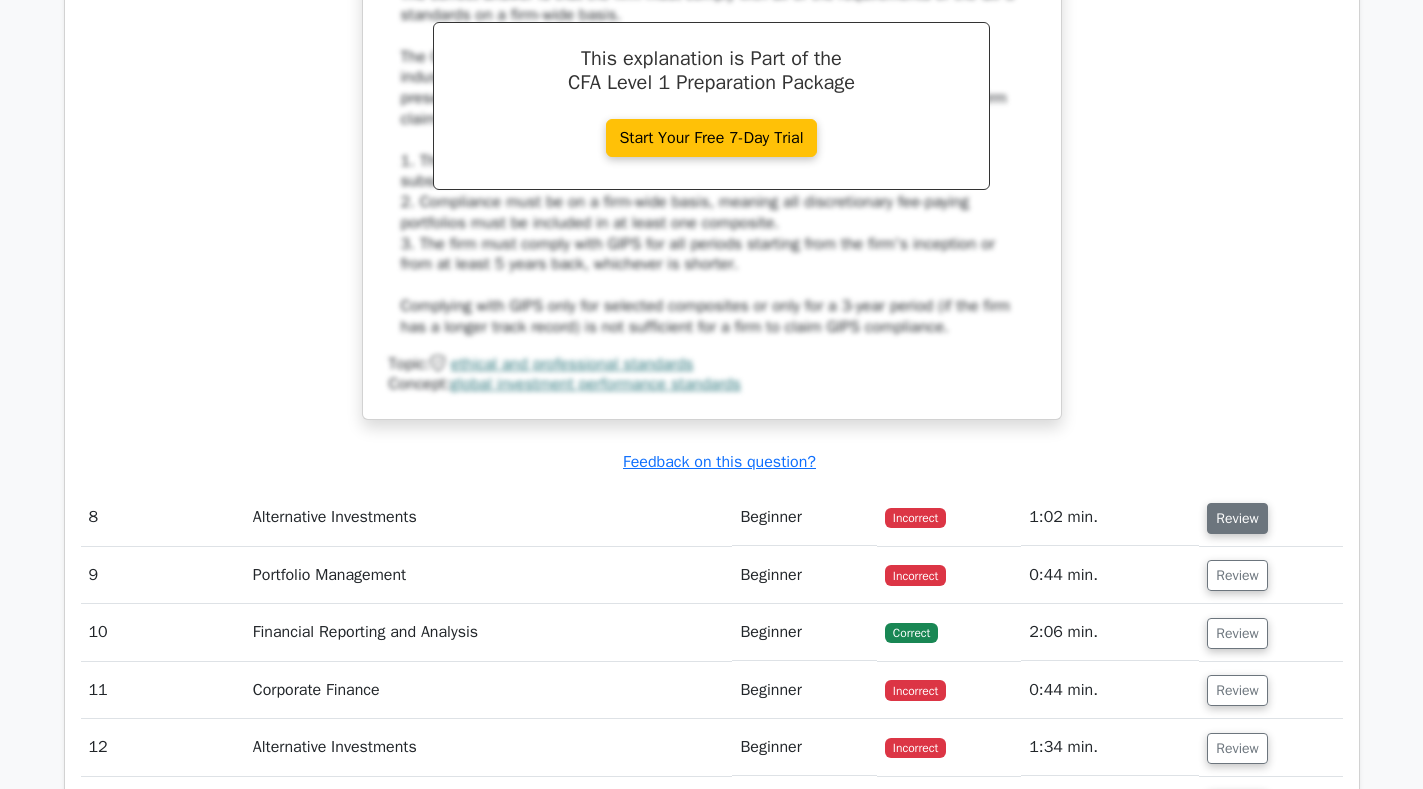 click on "Review" at bounding box center [1237, 518] 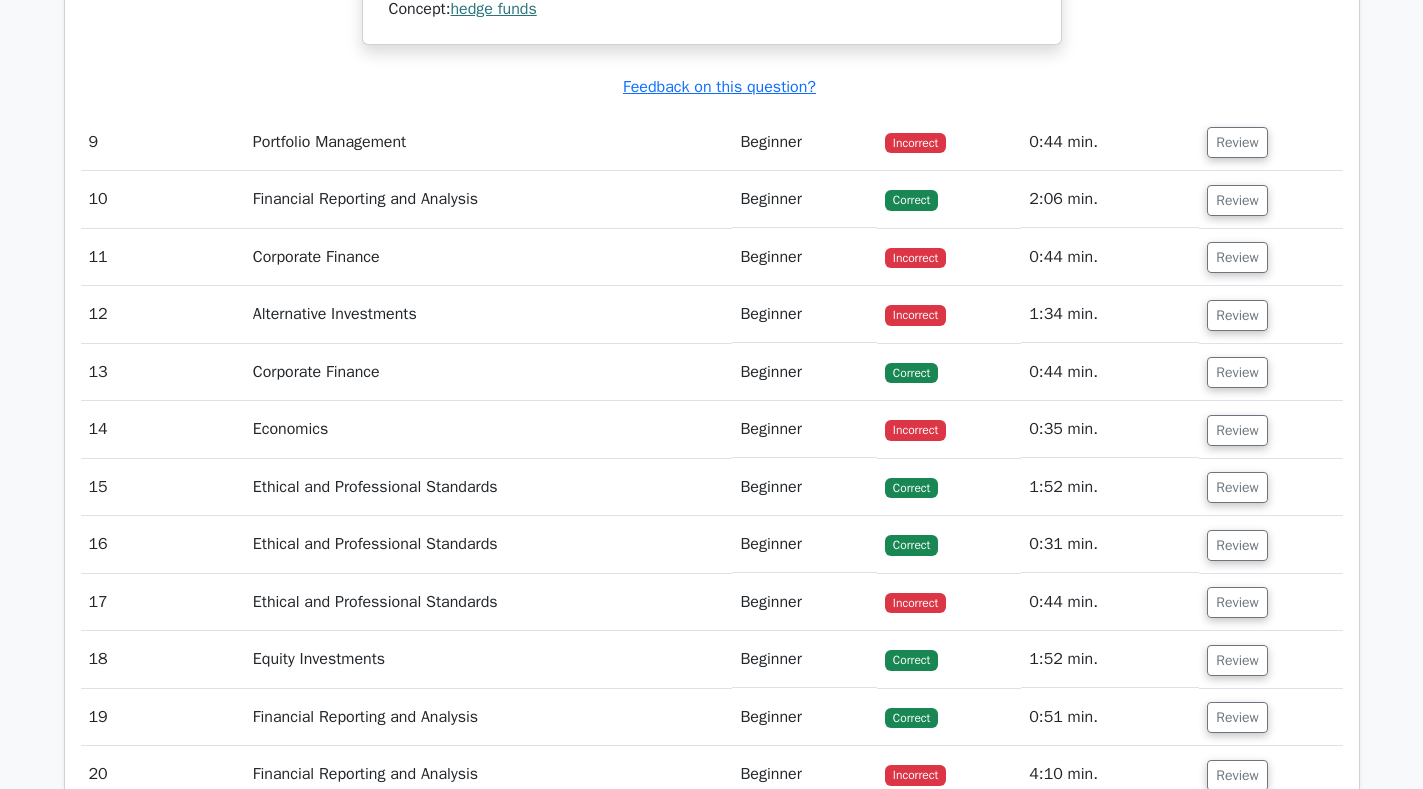 scroll, scrollTop: 8124, scrollLeft: 0, axis: vertical 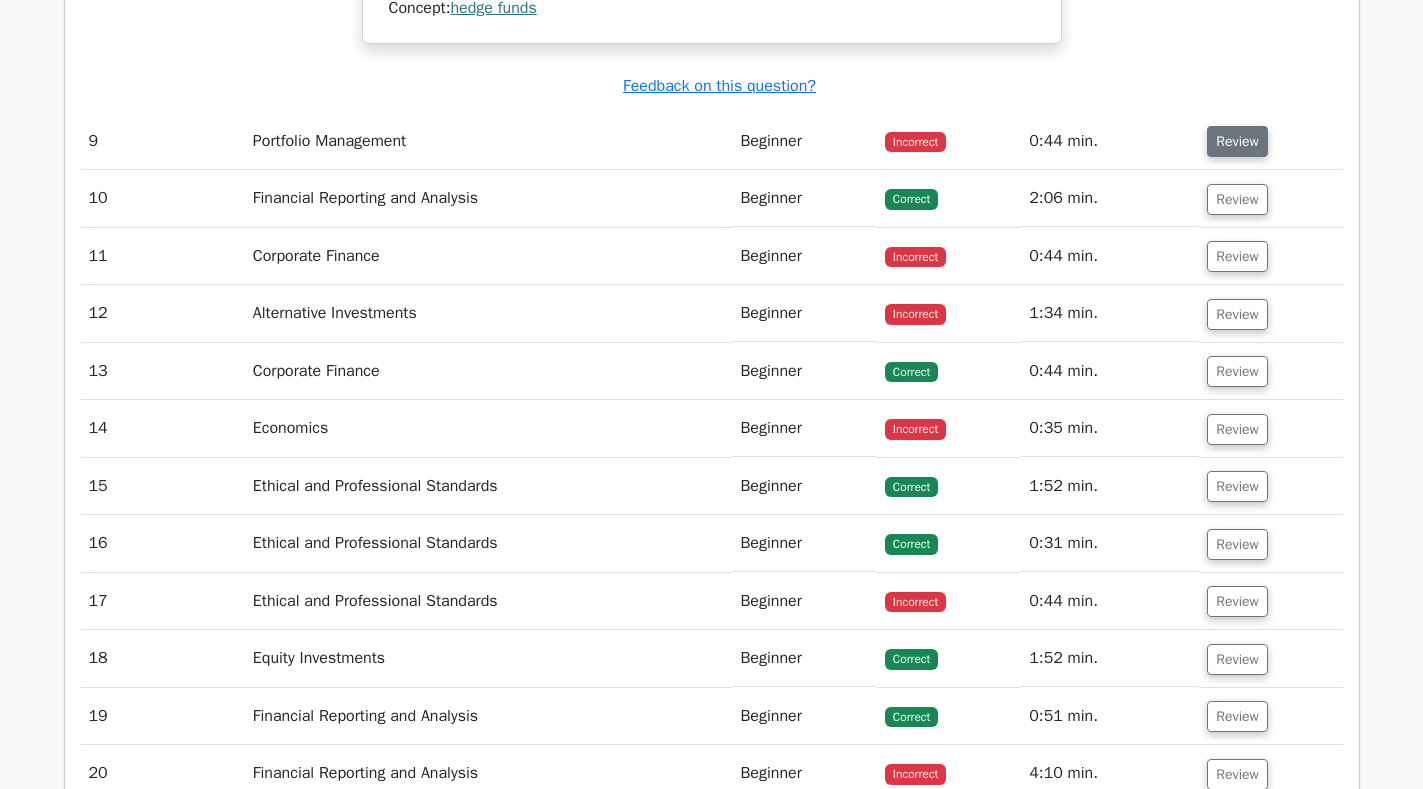 click on "Review" at bounding box center [1237, 141] 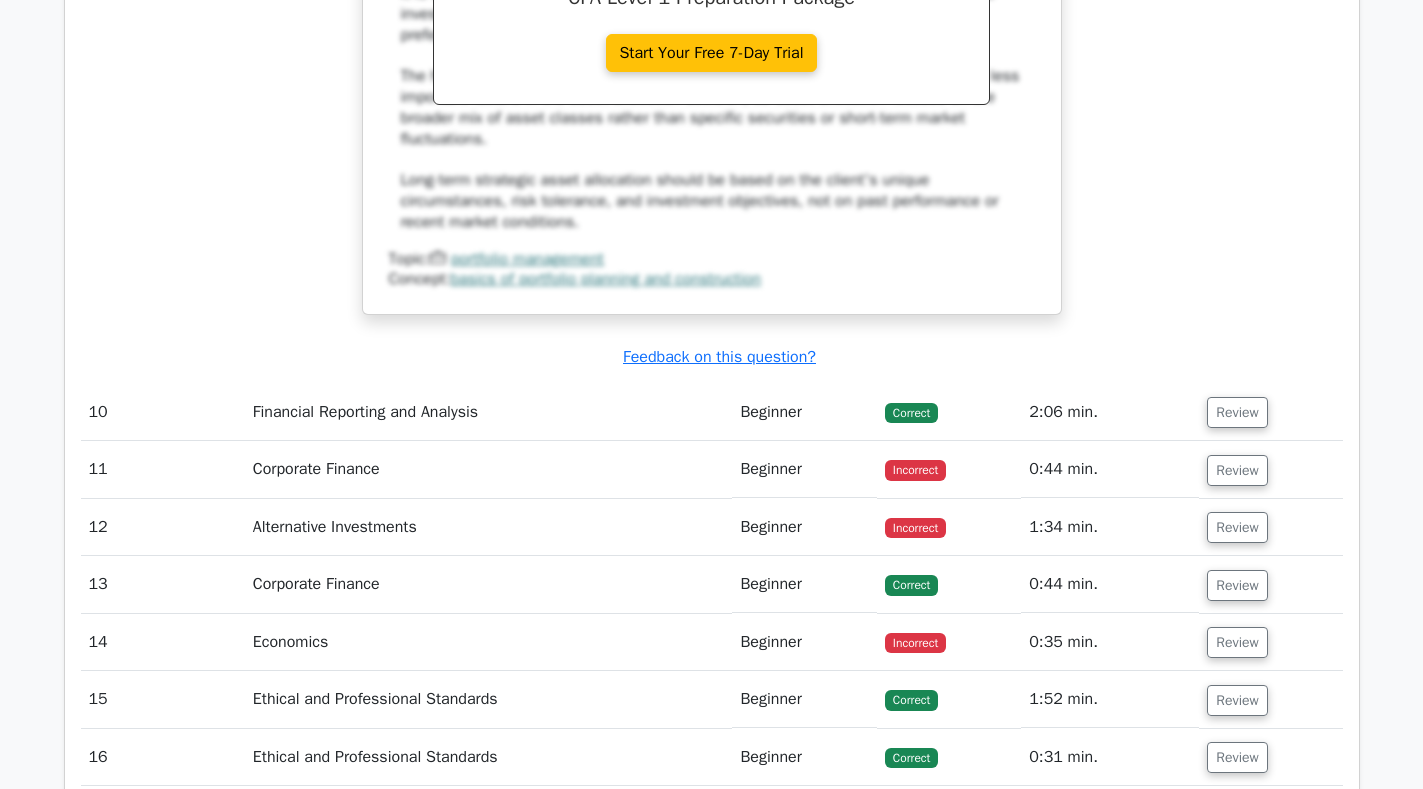 scroll, scrollTop: 8924, scrollLeft: 0, axis: vertical 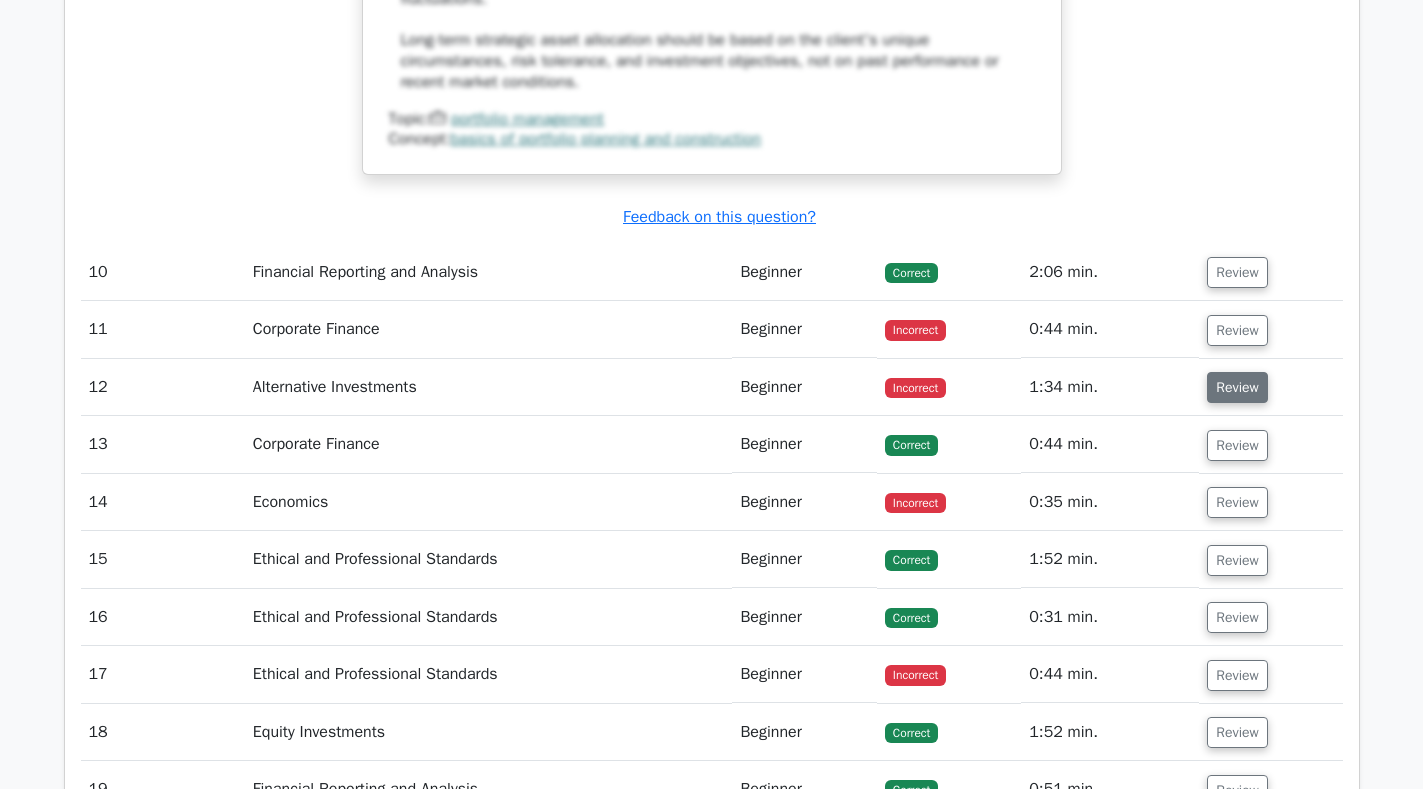 click on "Review" at bounding box center (1237, 387) 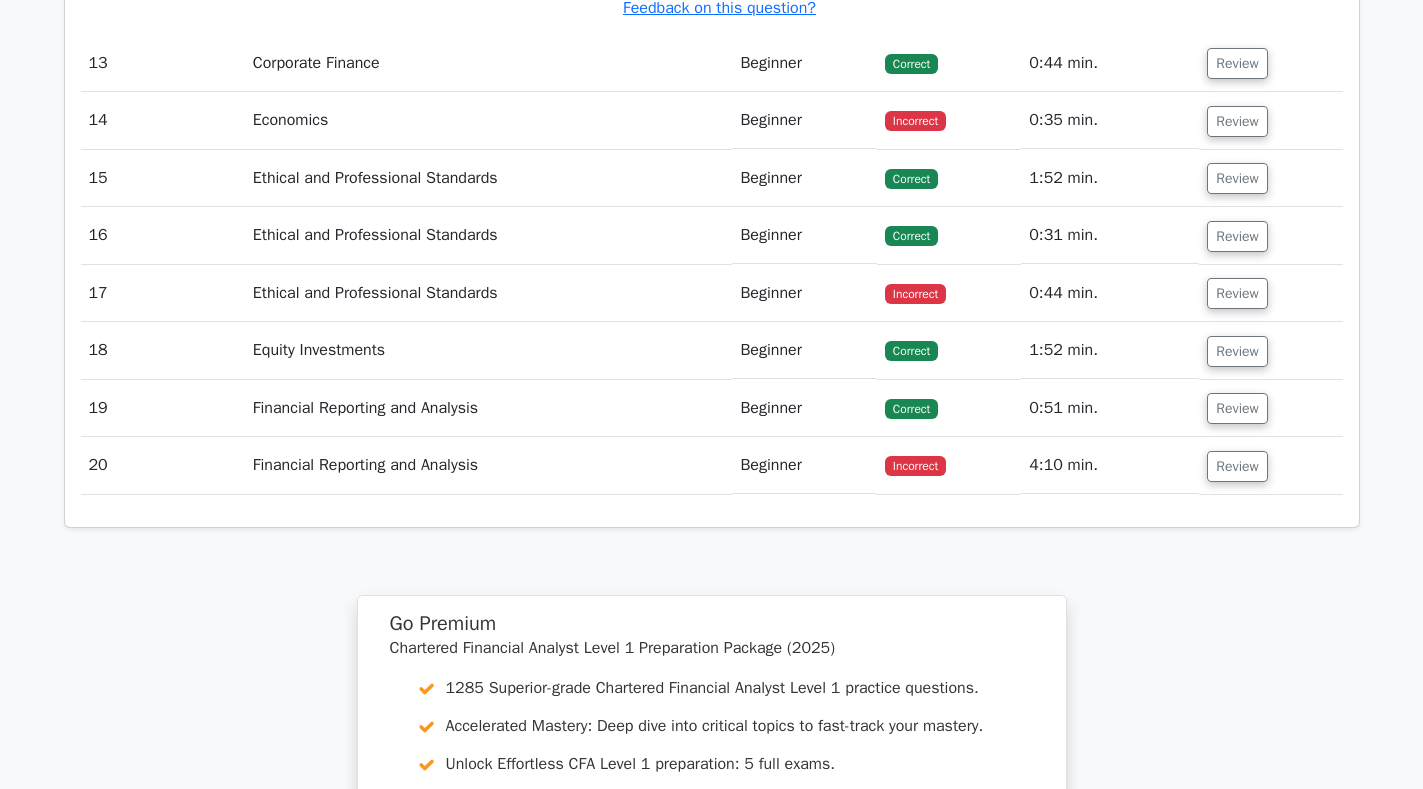scroll, scrollTop: 9924, scrollLeft: 0, axis: vertical 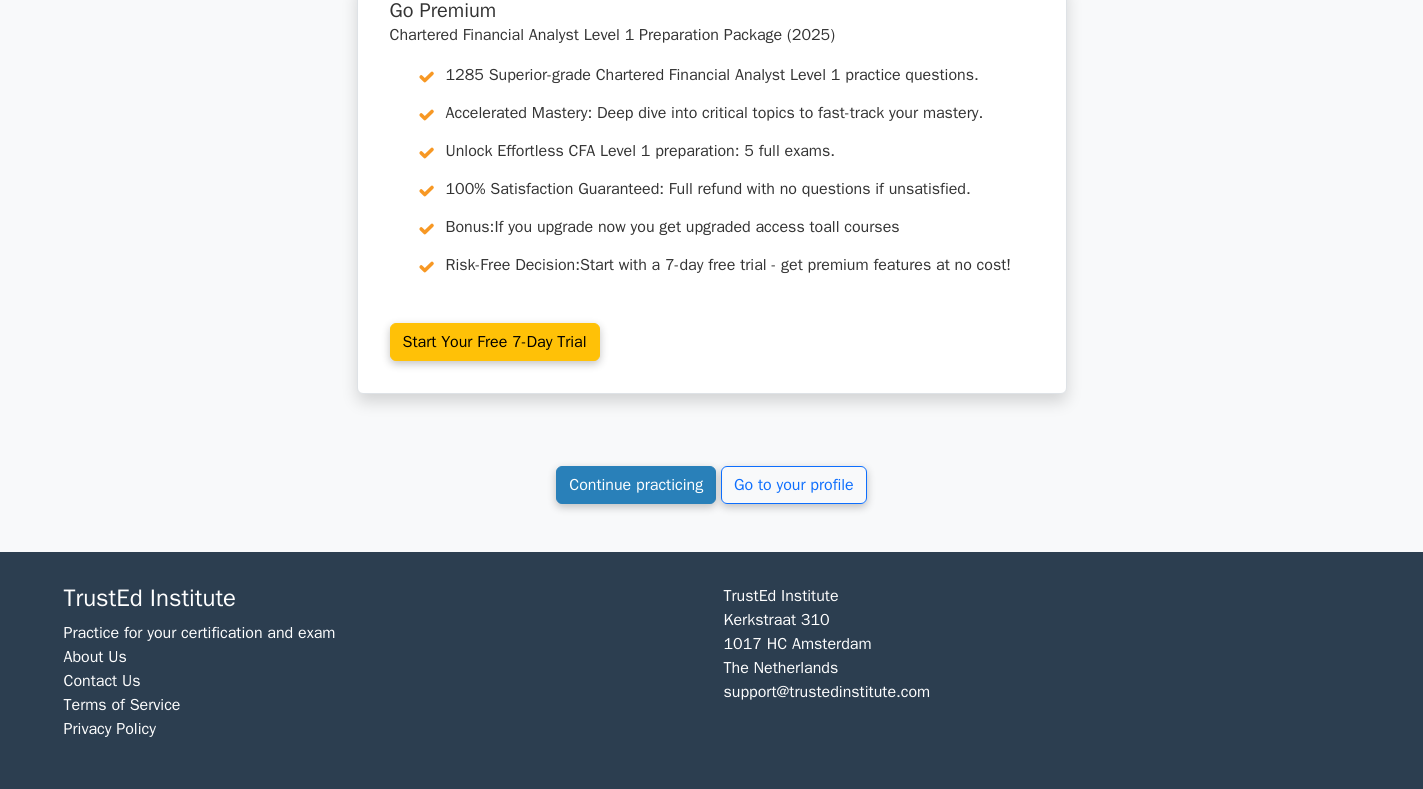 click on "Continue practicing" at bounding box center (636, 485) 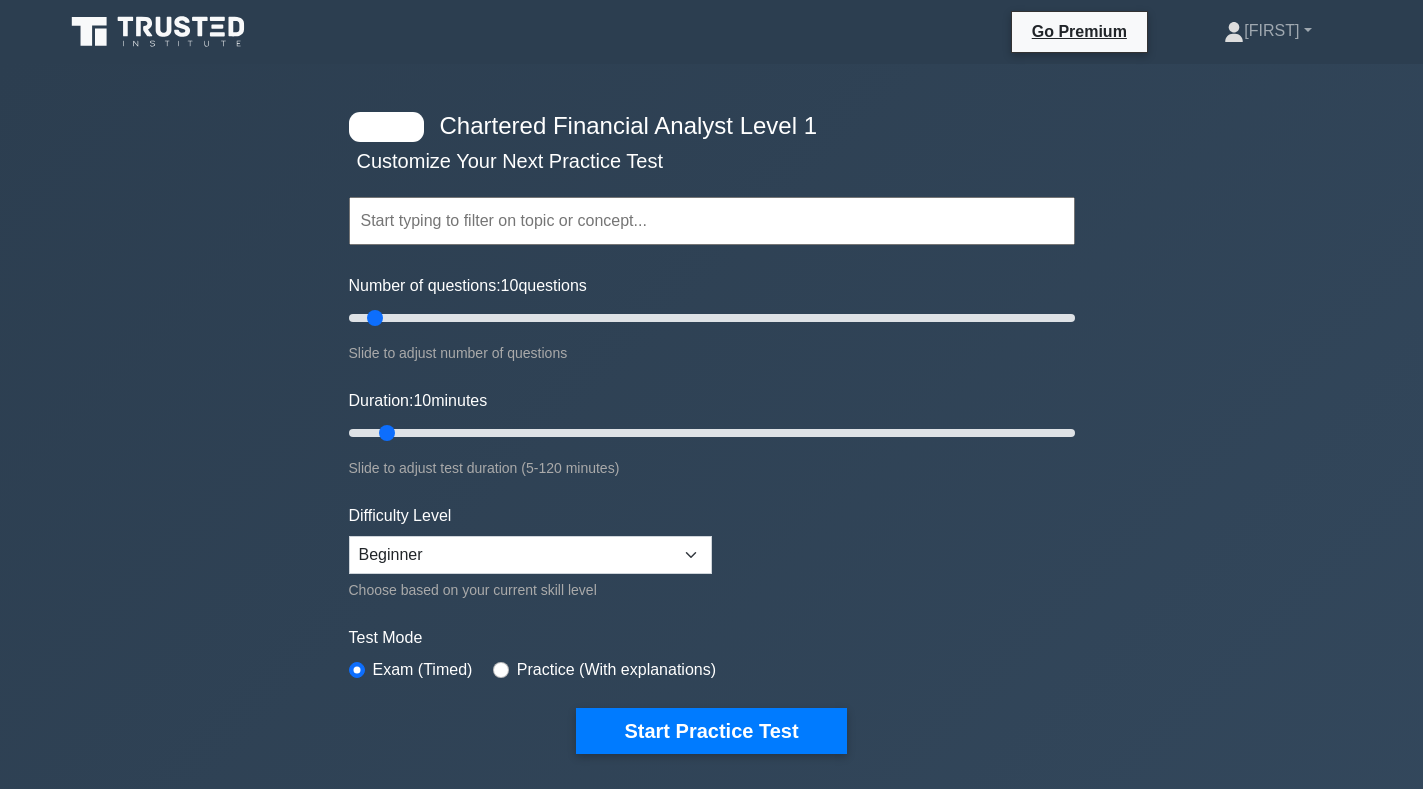 scroll, scrollTop: 0, scrollLeft: 0, axis: both 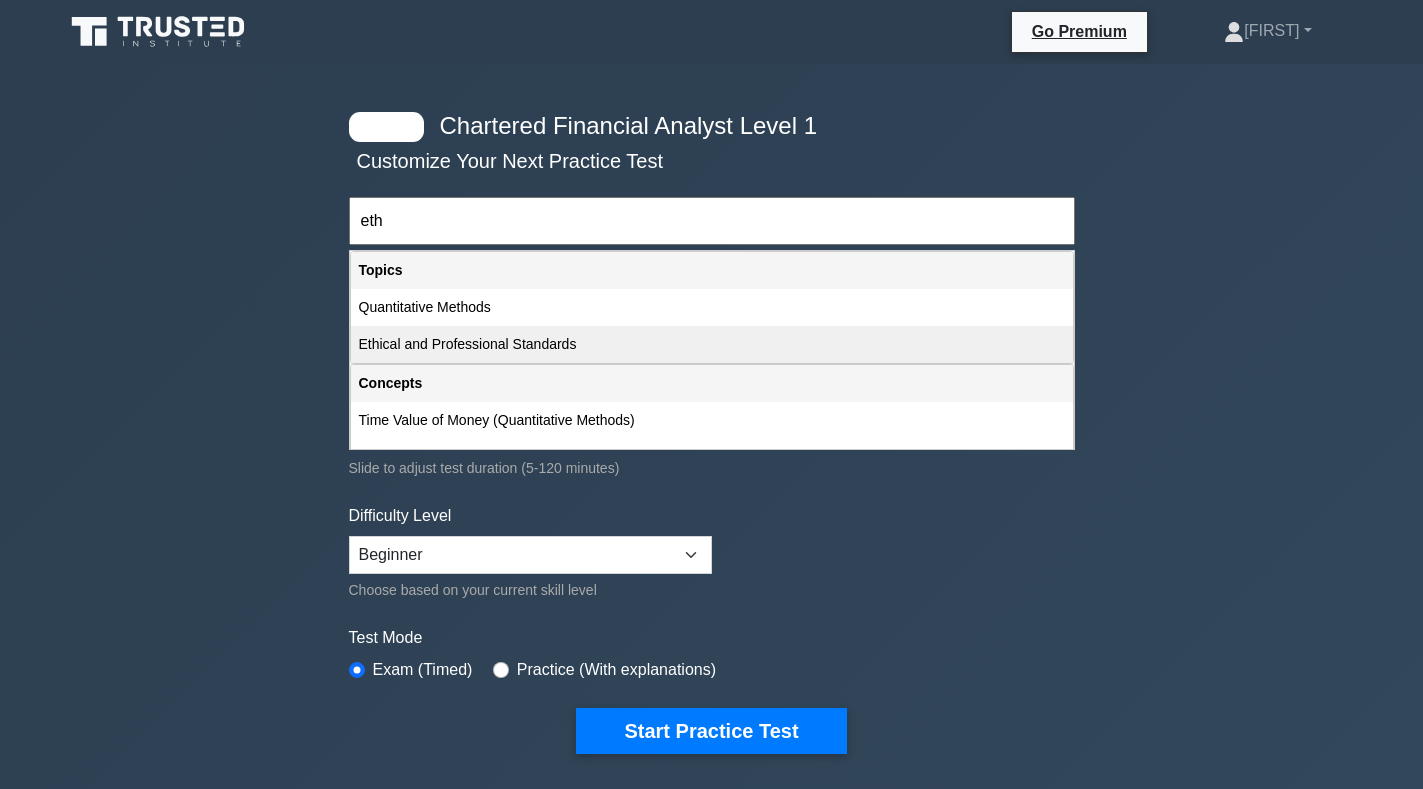 click on "Ethical and Professional Standards" at bounding box center (712, 344) 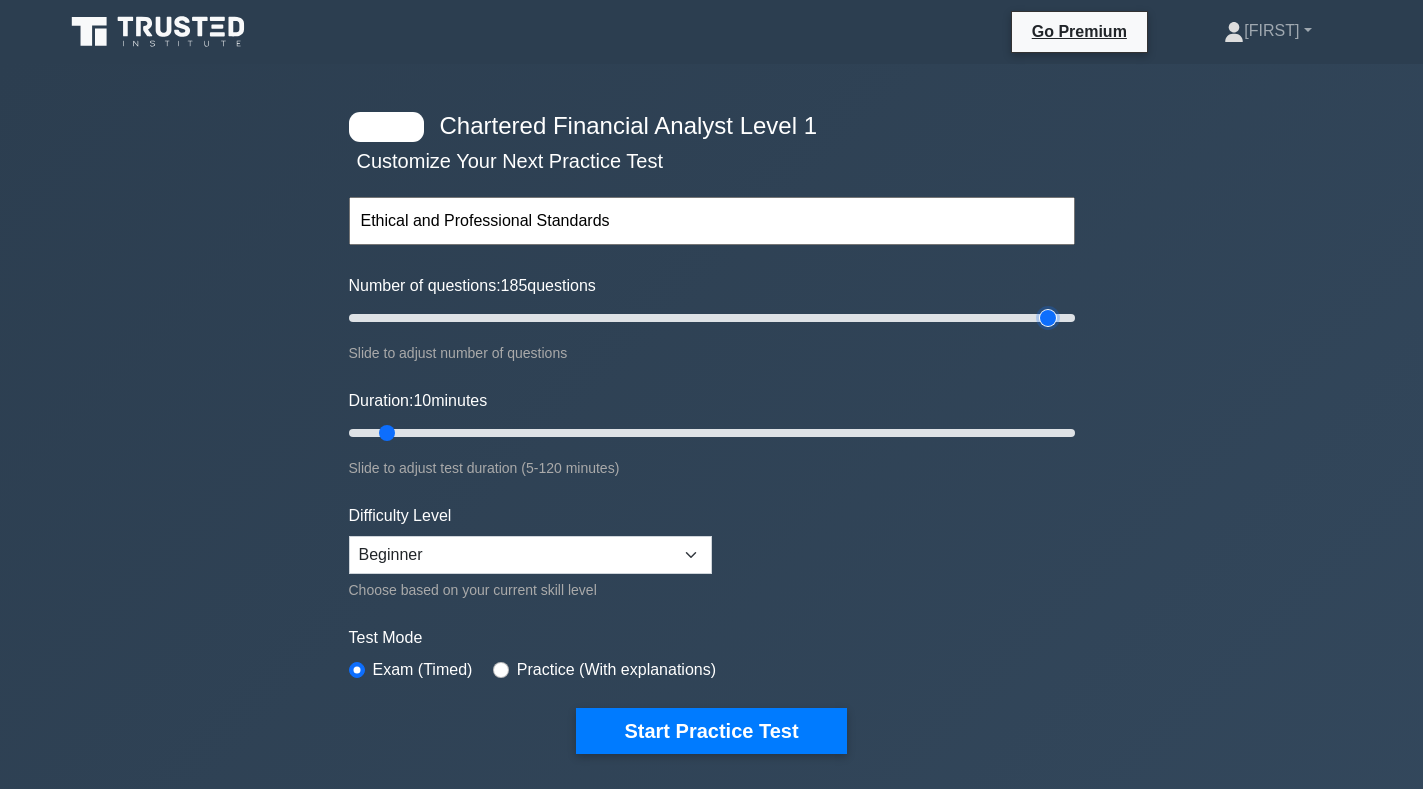 drag, startPoint x: 378, startPoint y: 315, endPoint x: 1234, endPoint y: 350, distance: 856.7152 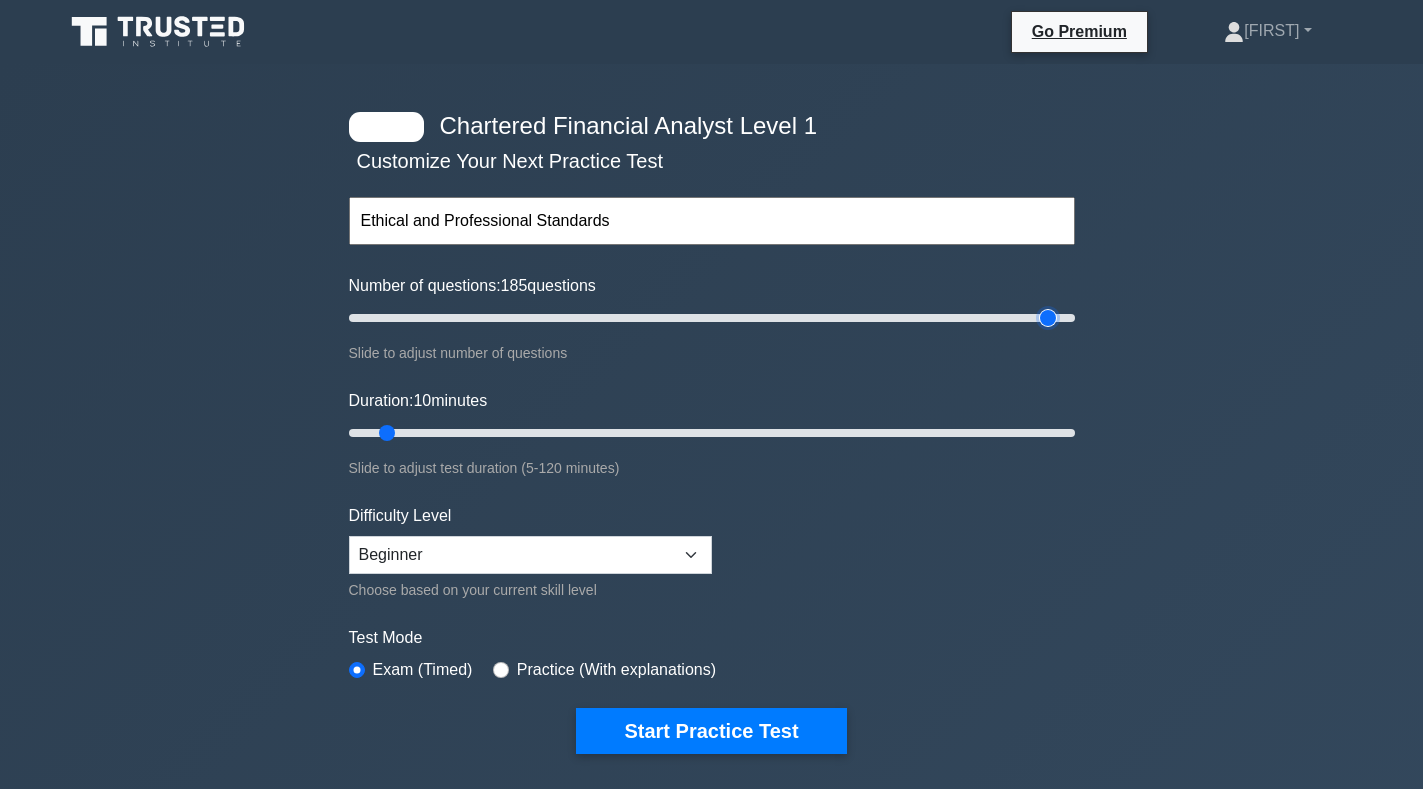 type on "200" 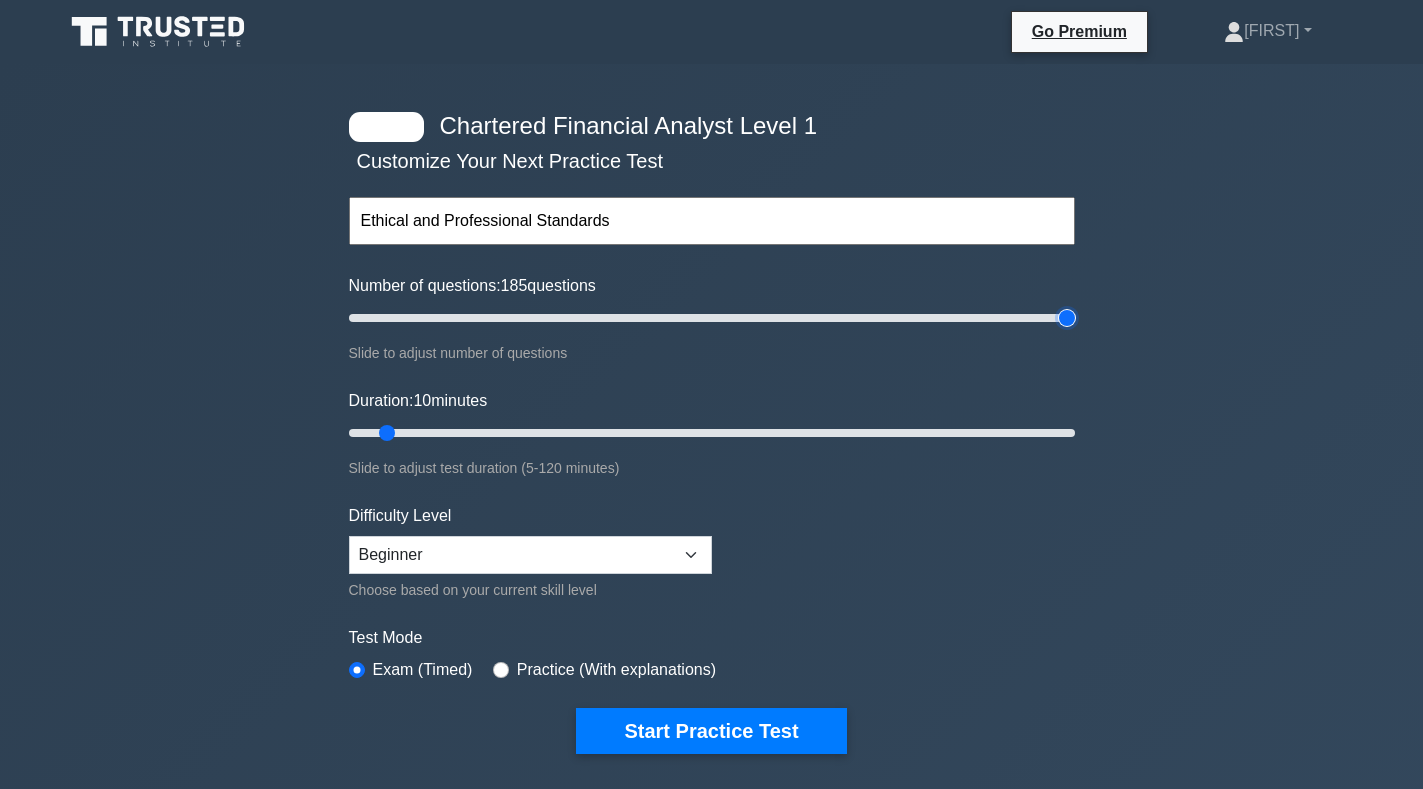 click on "Number of questions:  185  questions" at bounding box center [712, 318] 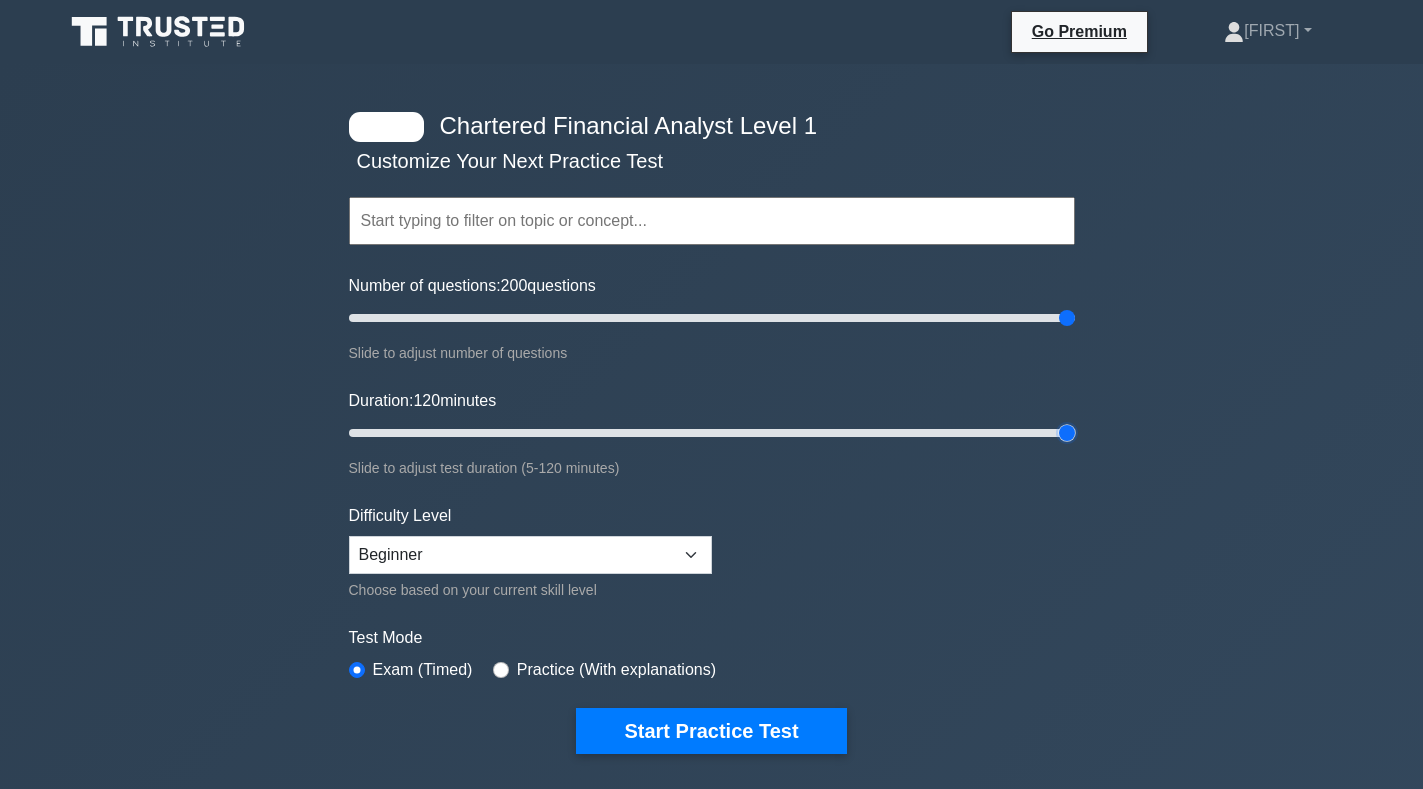 drag, startPoint x: 388, startPoint y: 433, endPoint x: 1325, endPoint y: 443, distance: 937.05334 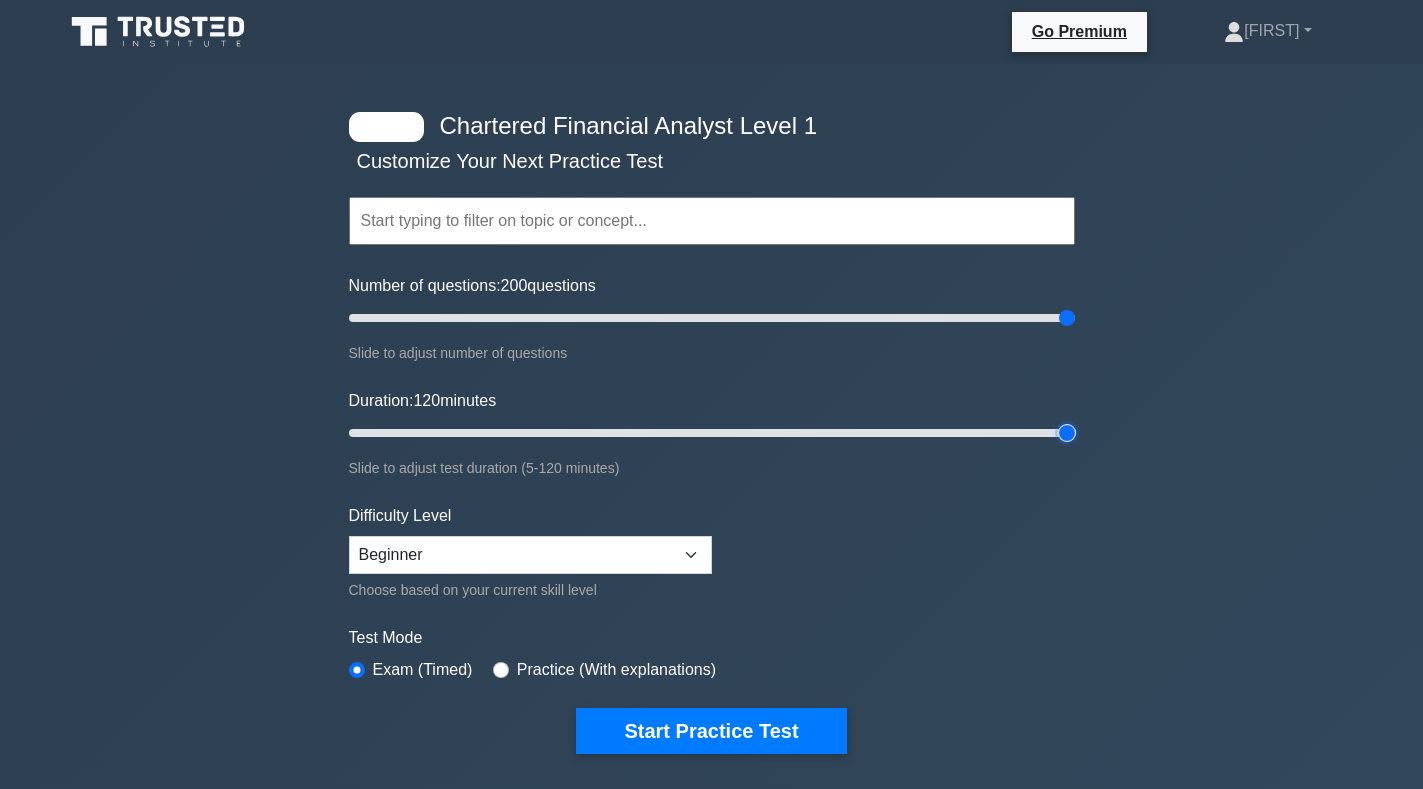 type on "120" 